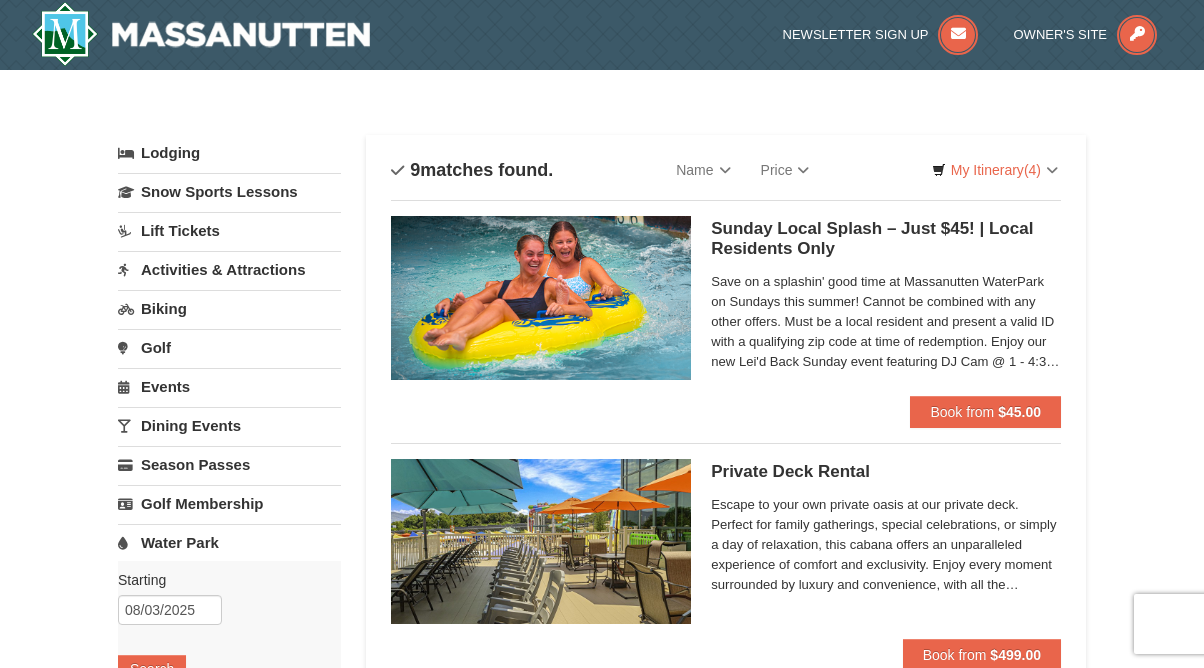 scroll, scrollTop: 0, scrollLeft: 0, axis: both 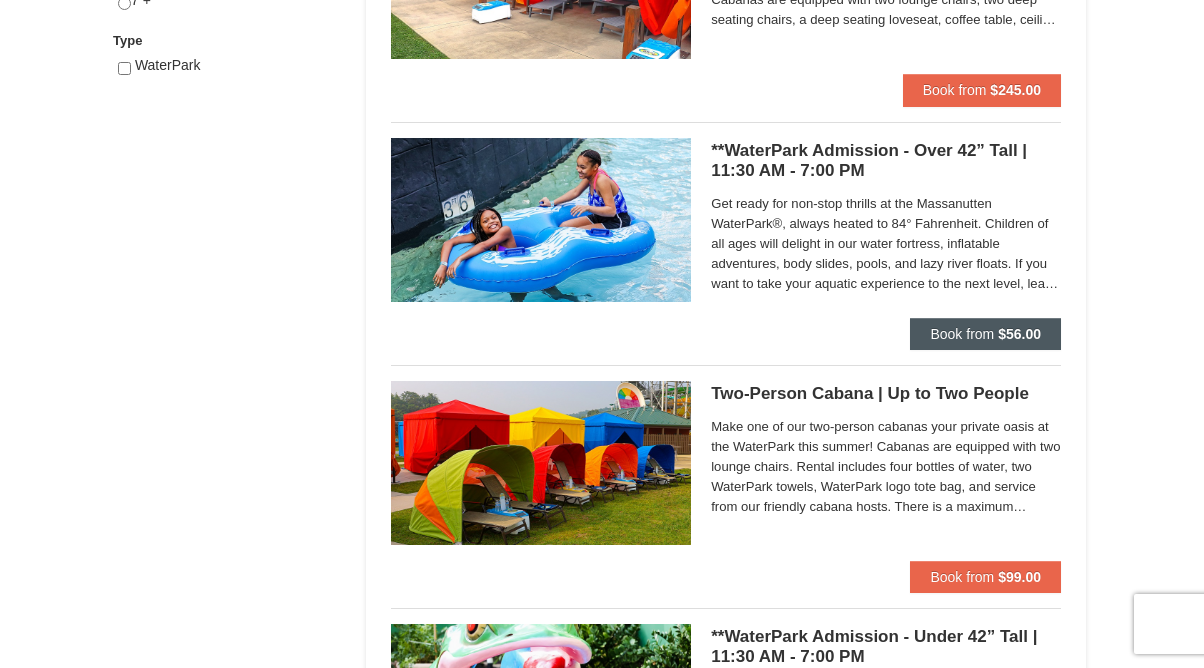 click on "Book from" at bounding box center (962, 334) 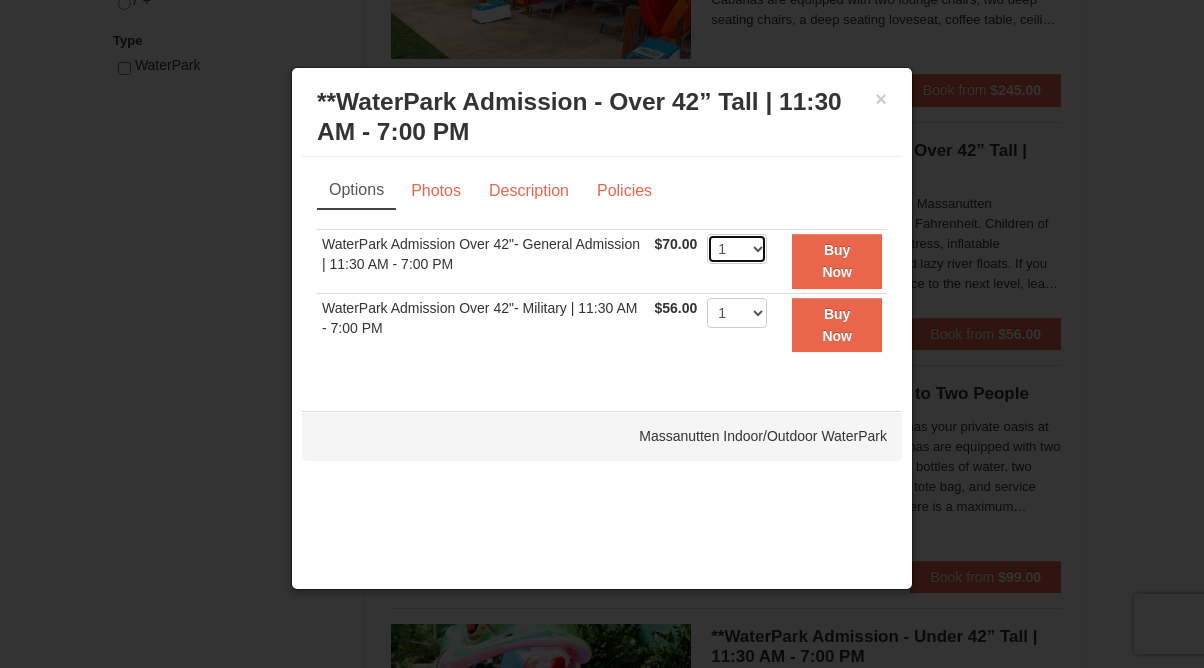select on "4" 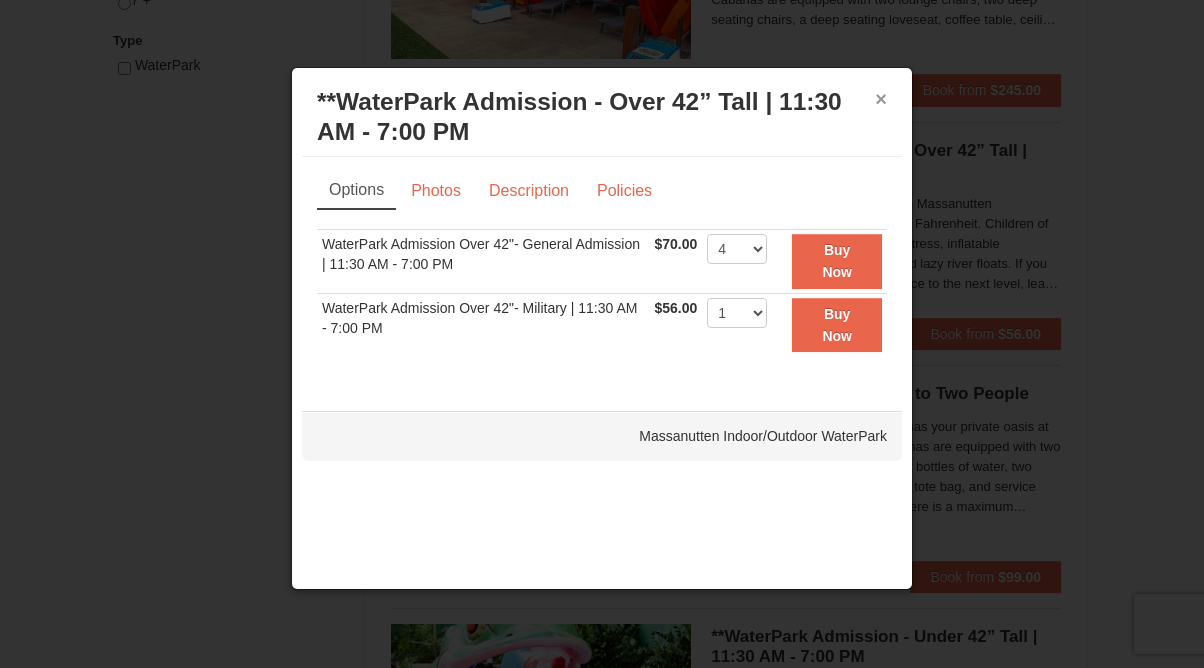 click on "×" at bounding box center [881, 99] 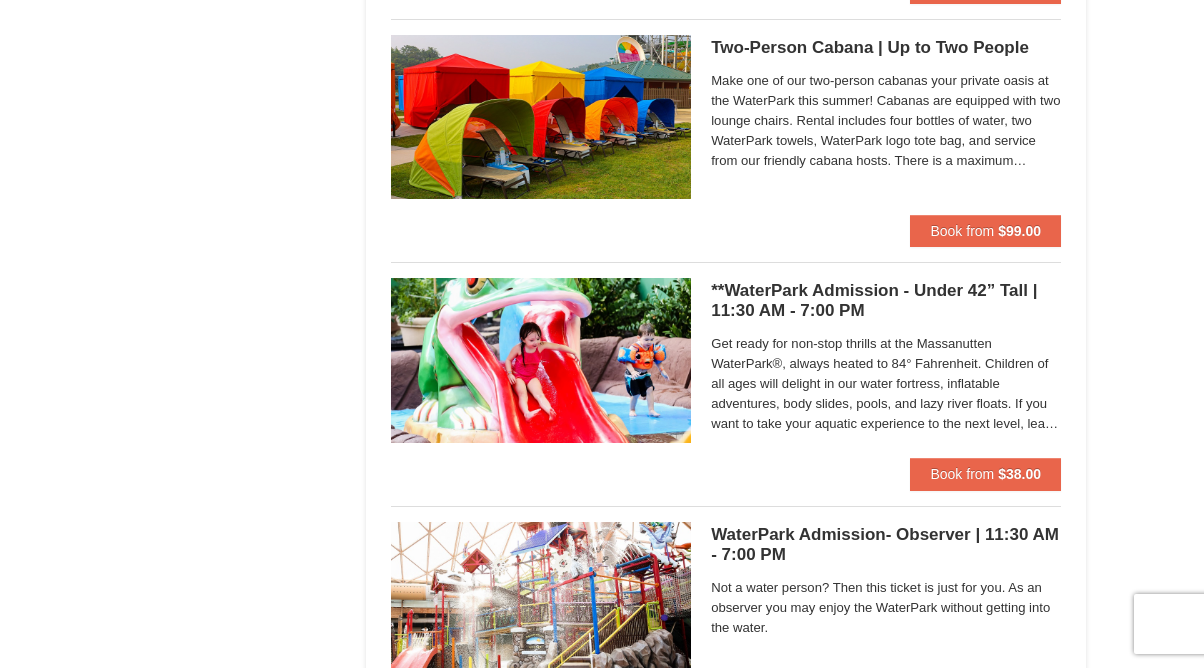 scroll, scrollTop: 1406, scrollLeft: 0, axis: vertical 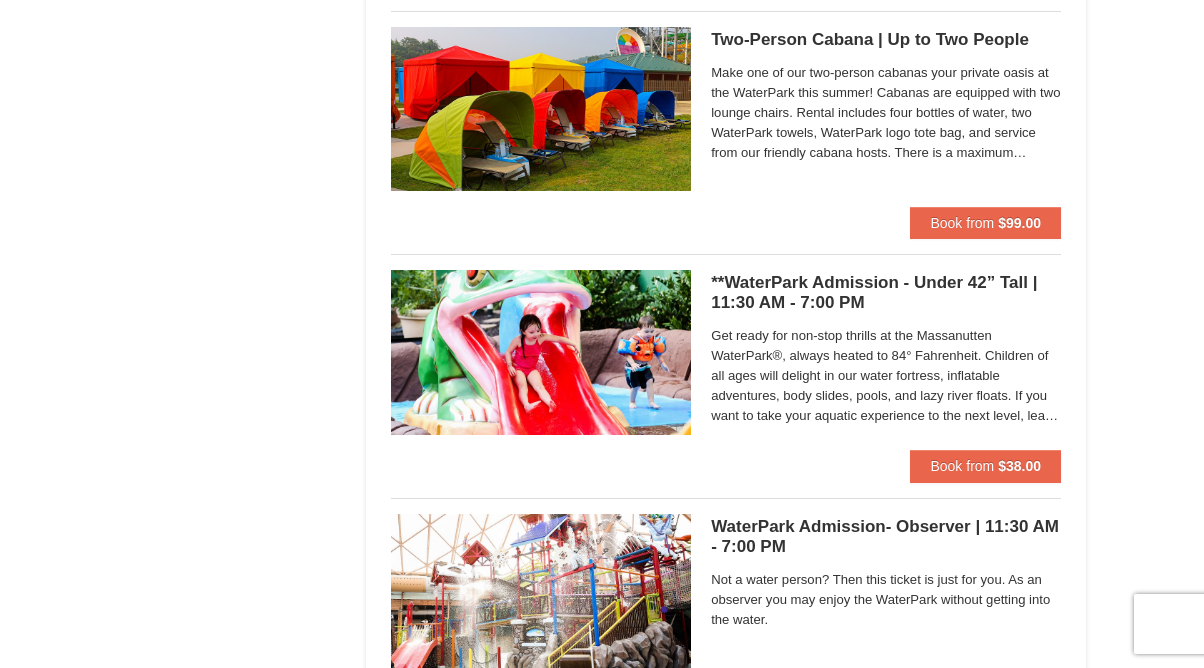 click on "**WaterPark Admission - Under 42” Tall | 11:30 AM - 7:00 PM  Massanutten Indoor/Outdoor WaterPark" at bounding box center (886, 293) 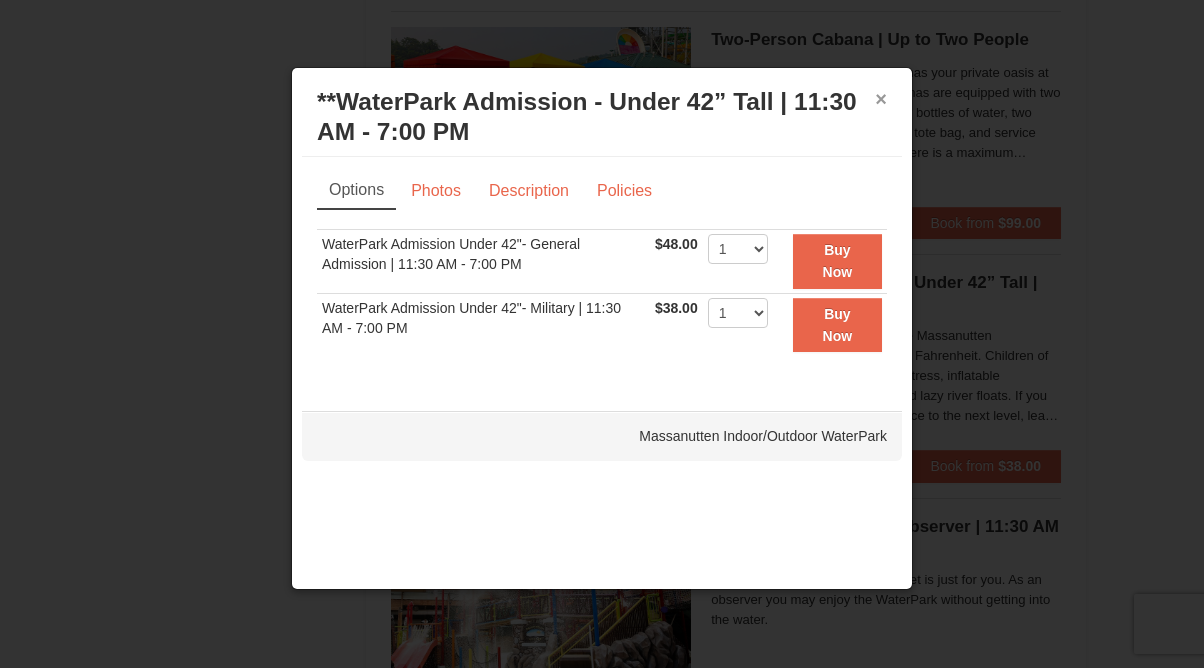 click on "×" at bounding box center (881, 99) 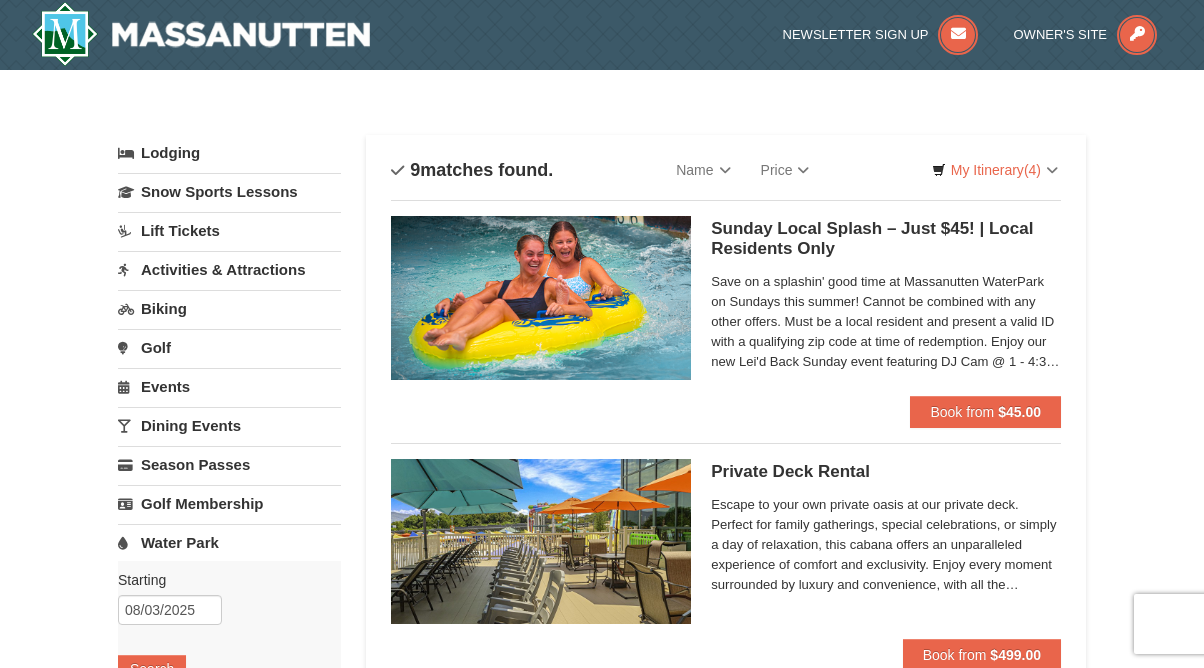 scroll, scrollTop: 0, scrollLeft: 0, axis: both 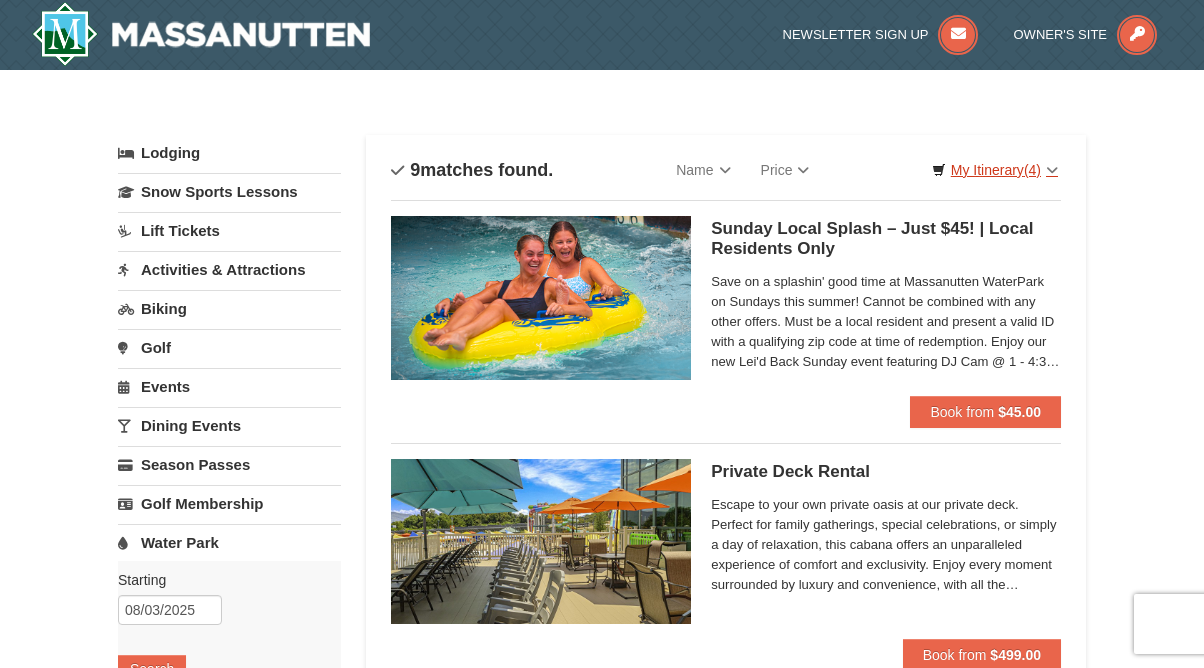 click on "My Itinerary (4)" at bounding box center [995, 170] 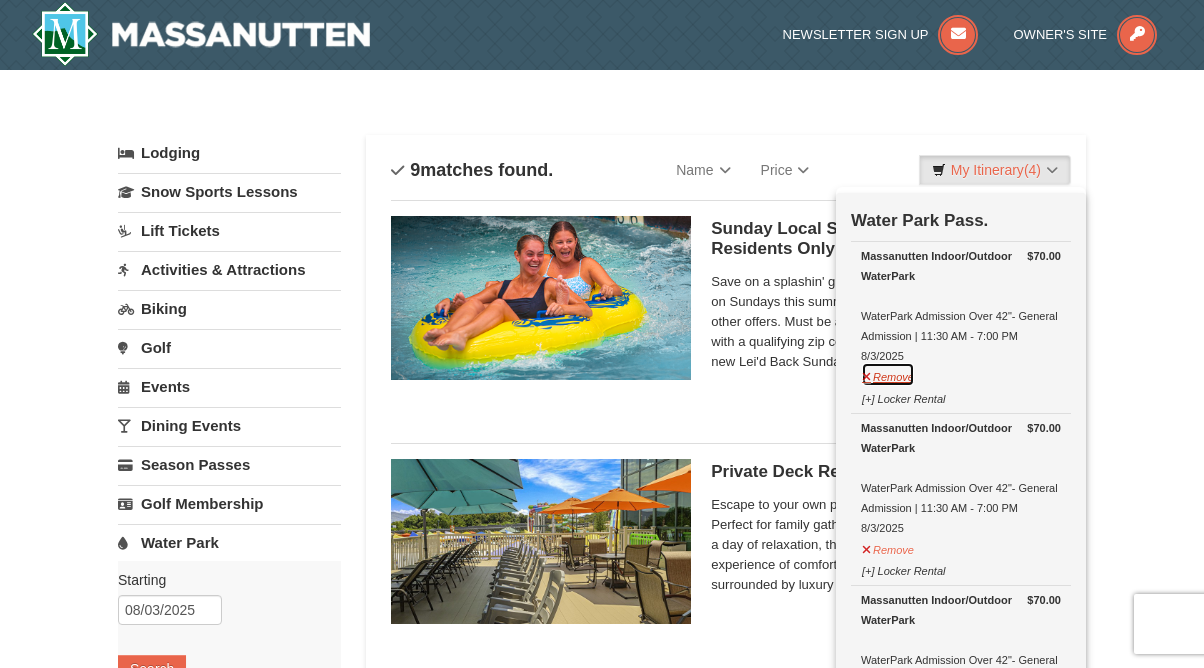 click on "Remove" at bounding box center (888, 374) 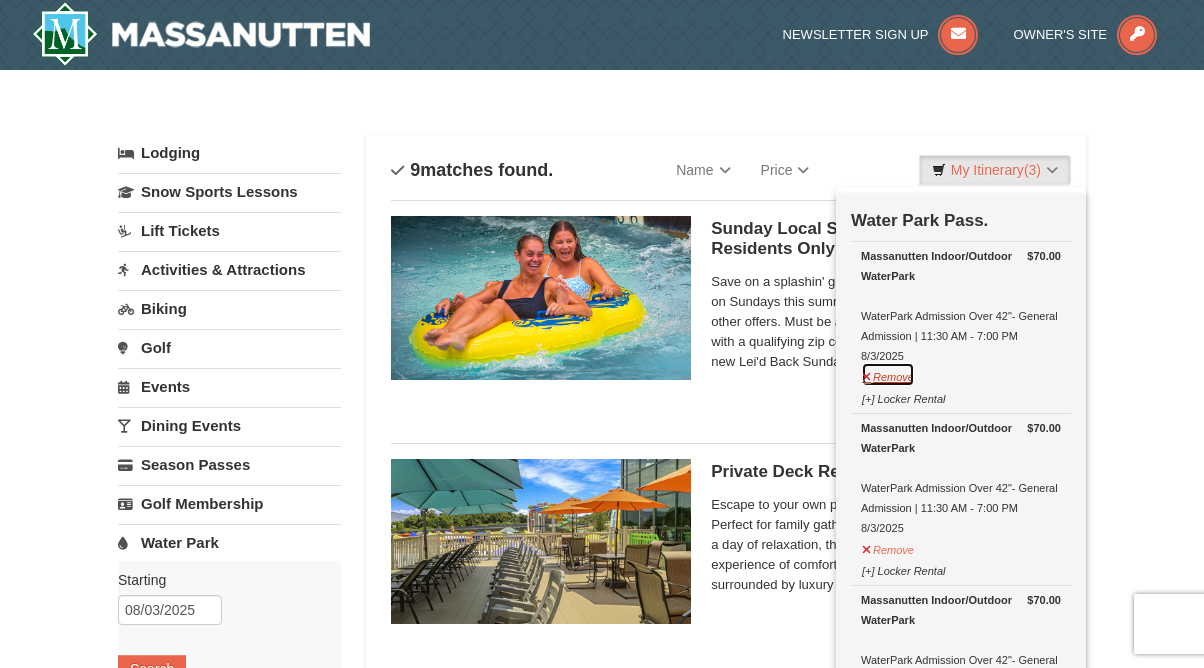 click on "Remove" at bounding box center (888, 374) 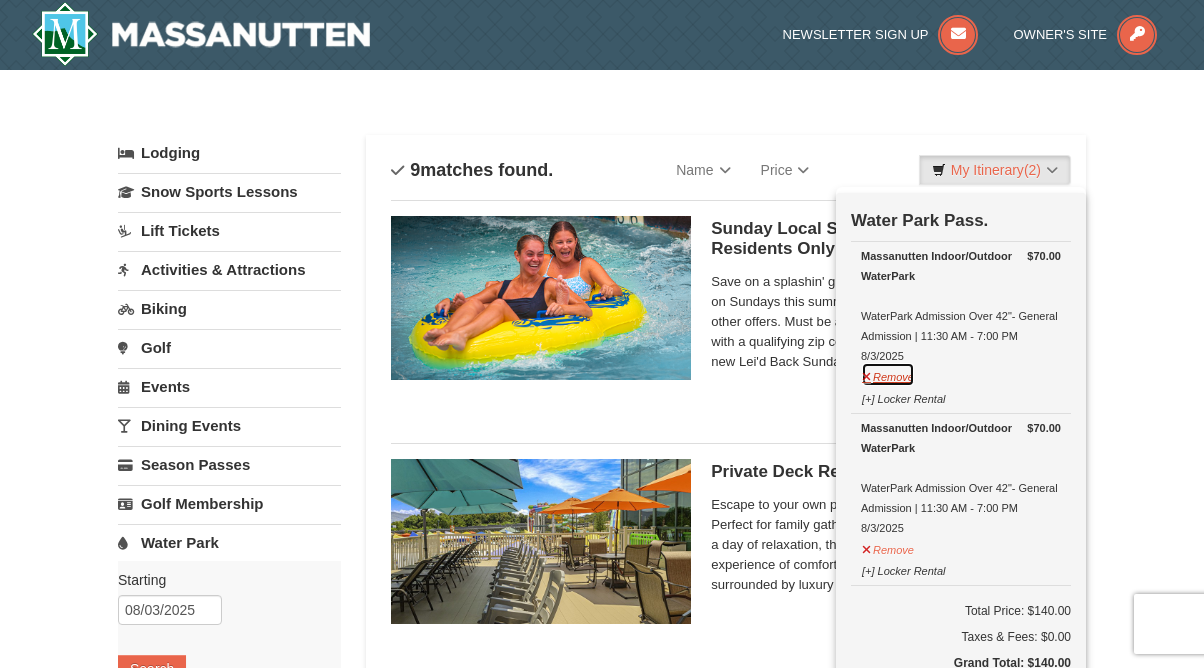 click on "Remove" at bounding box center (888, 374) 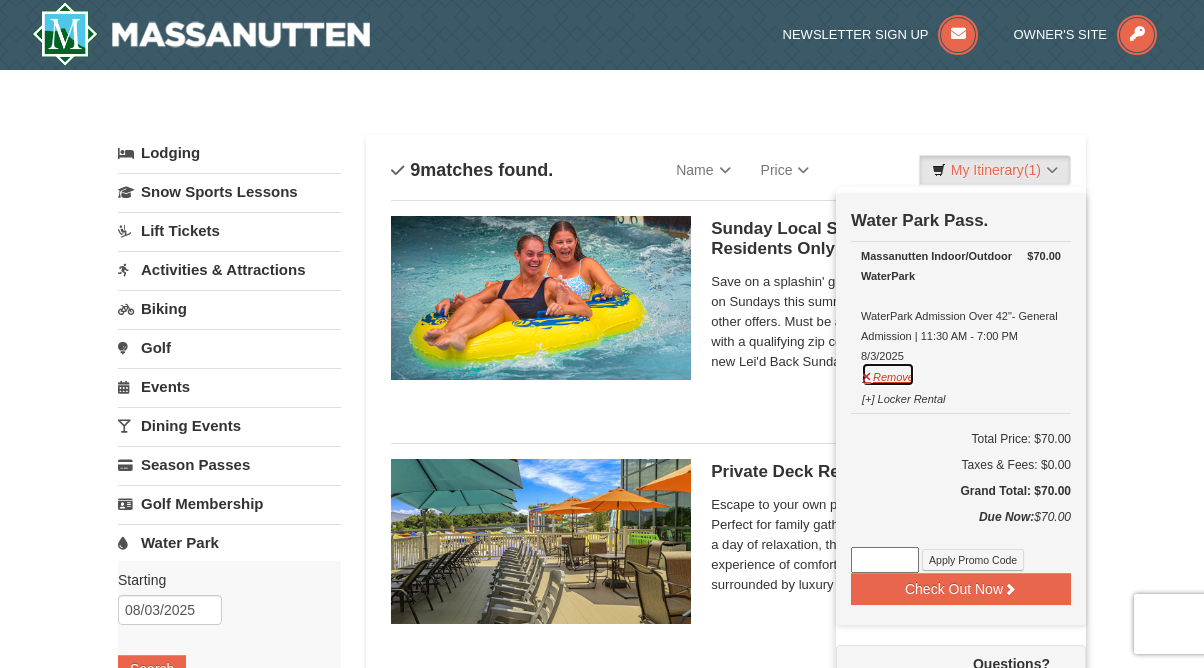 click on "Remove" at bounding box center [888, 374] 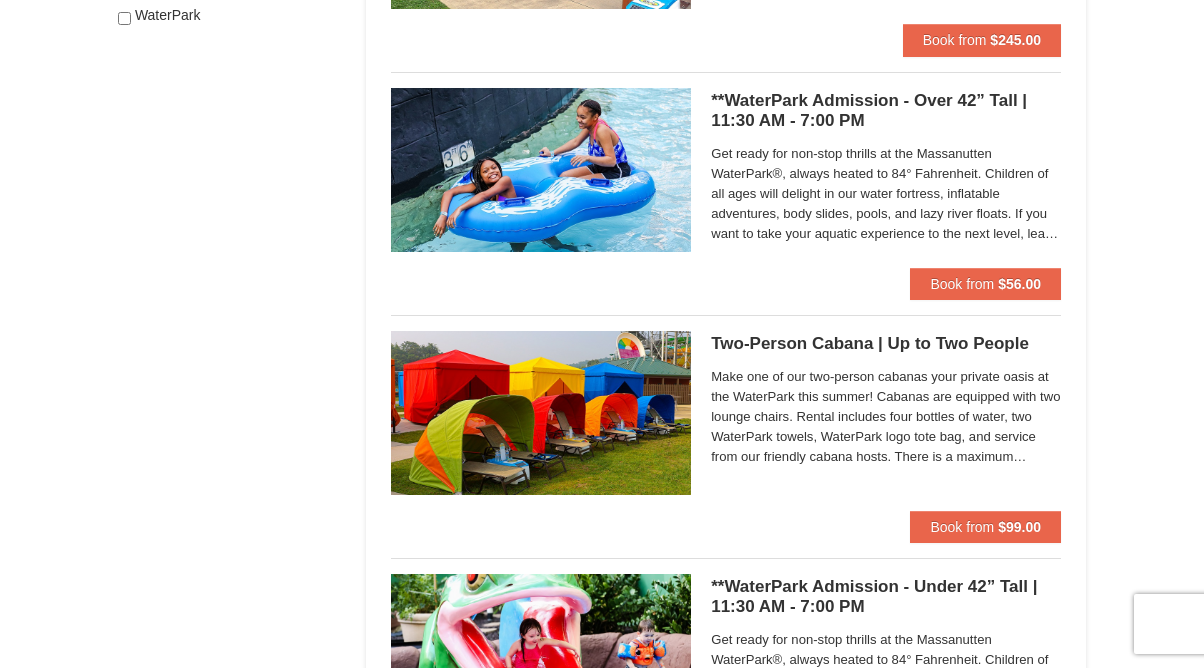 scroll, scrollTop: 1090, scrollLeft: 0, axis: vertical 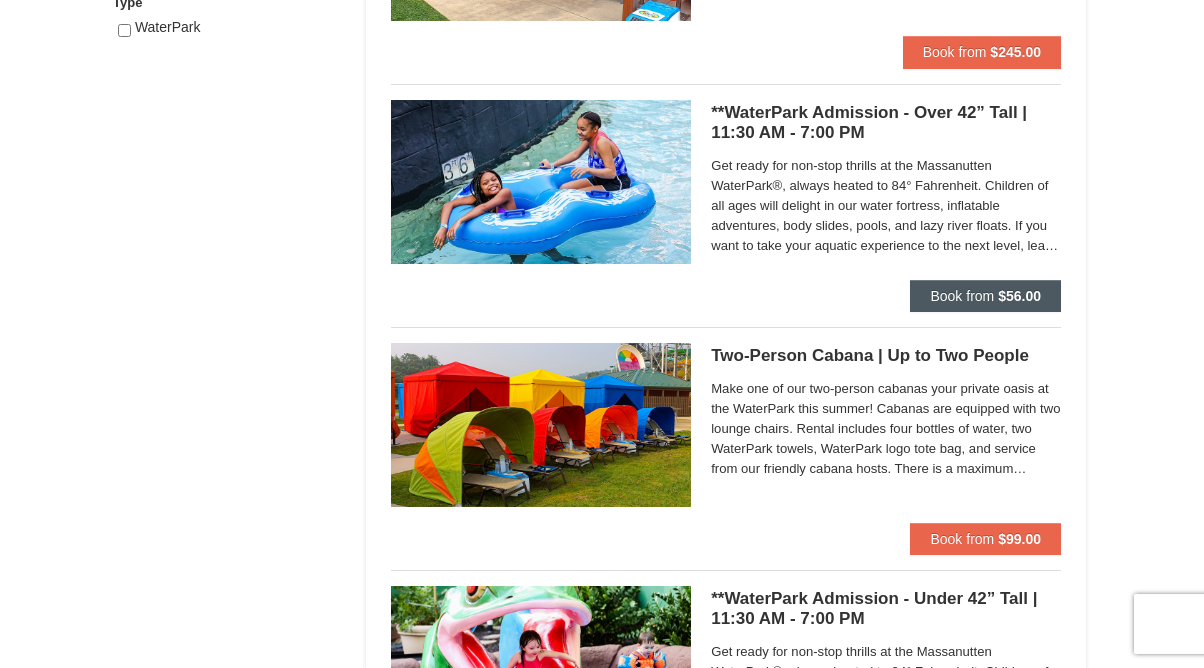 click on "Book from   $56.00" at bounding box center (985, 296) 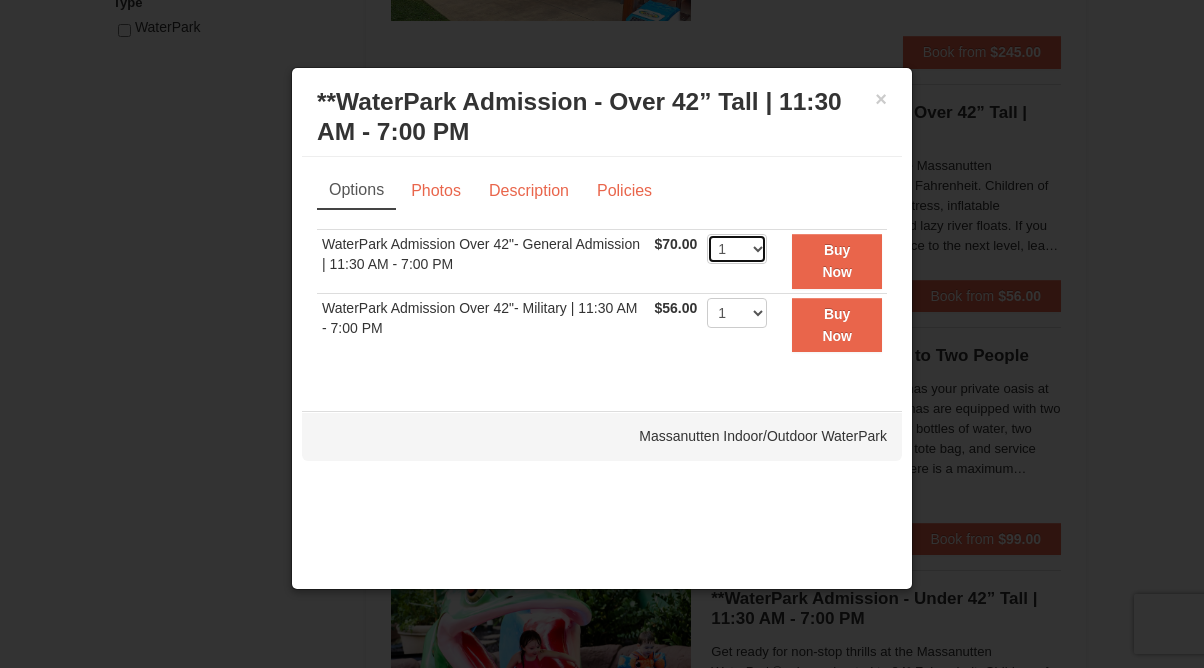 select on "7" 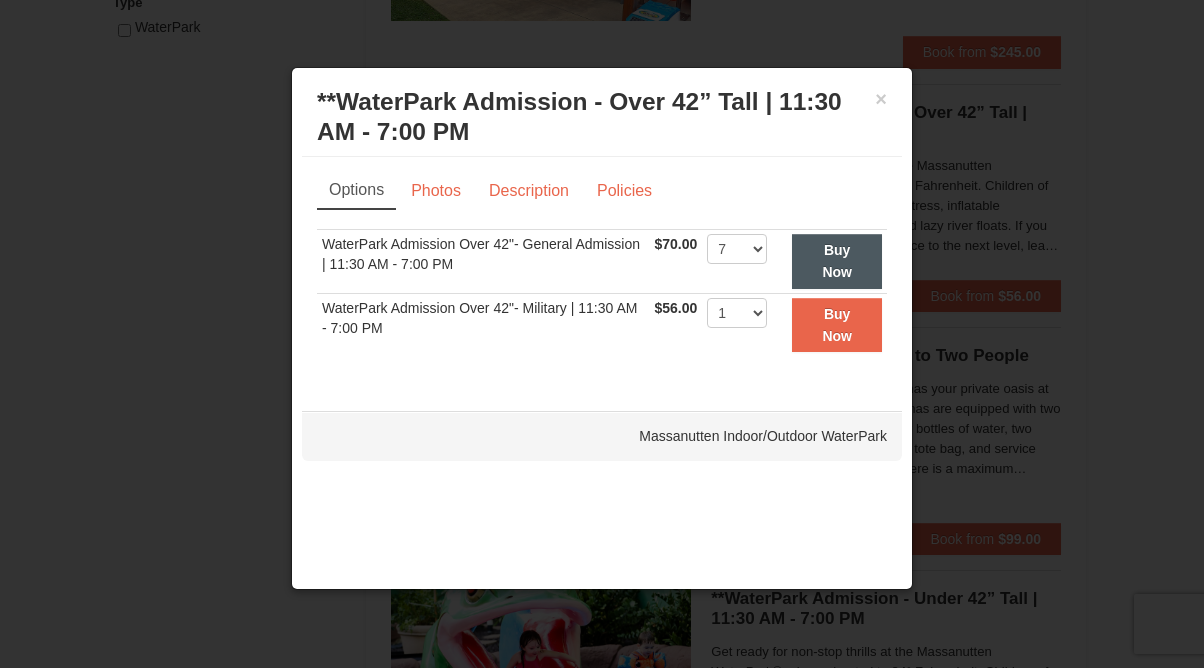 click on "Buy Now" at bounding box center [837, 261] 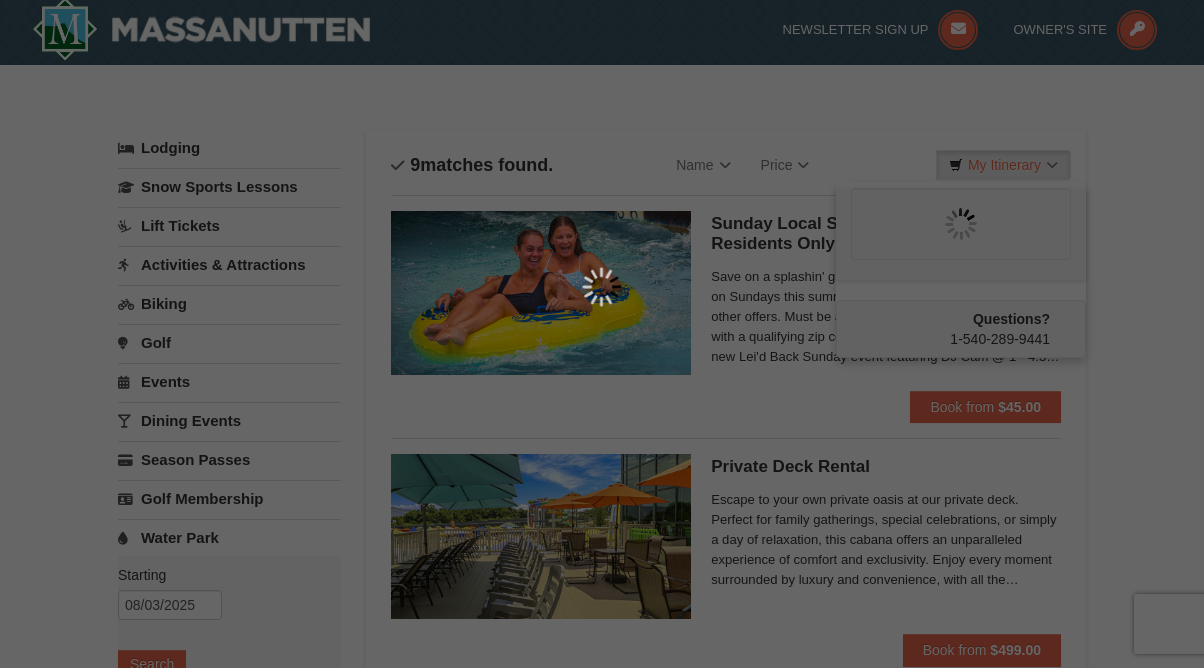 scroll, scrollTop: 6, scrollLeft: 0, axis: vertical 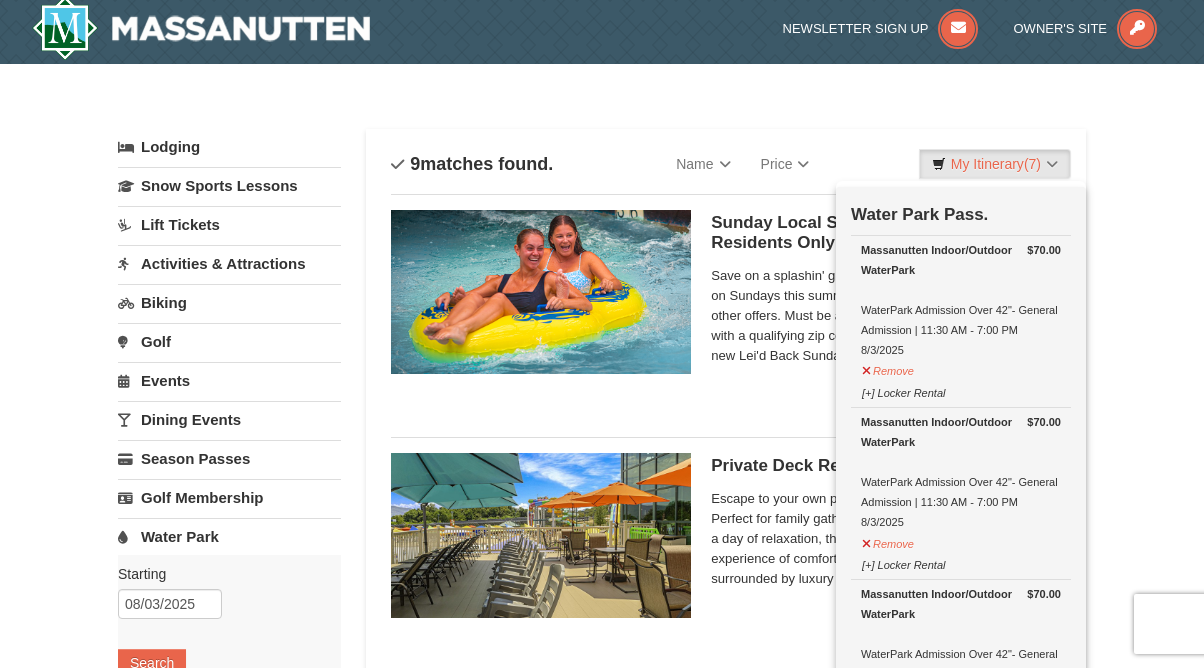click on "Massanutten Indoor/Outdoor WaterPark
WaterPark Admission Over 42"- General Admission | 11:30 AM - 7:00 PM
[DATE]
$70.00" at bounding box center (602, 1252) 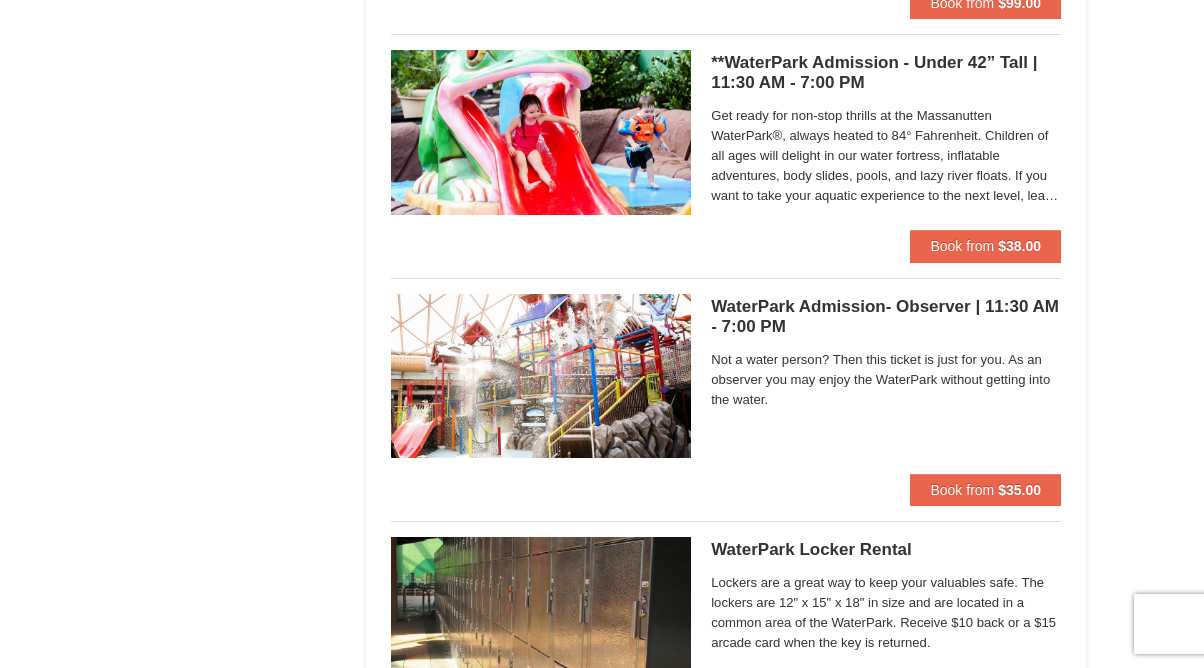 scroll, scrollTop: 1629, scrollLeft: 0, axis: vertical 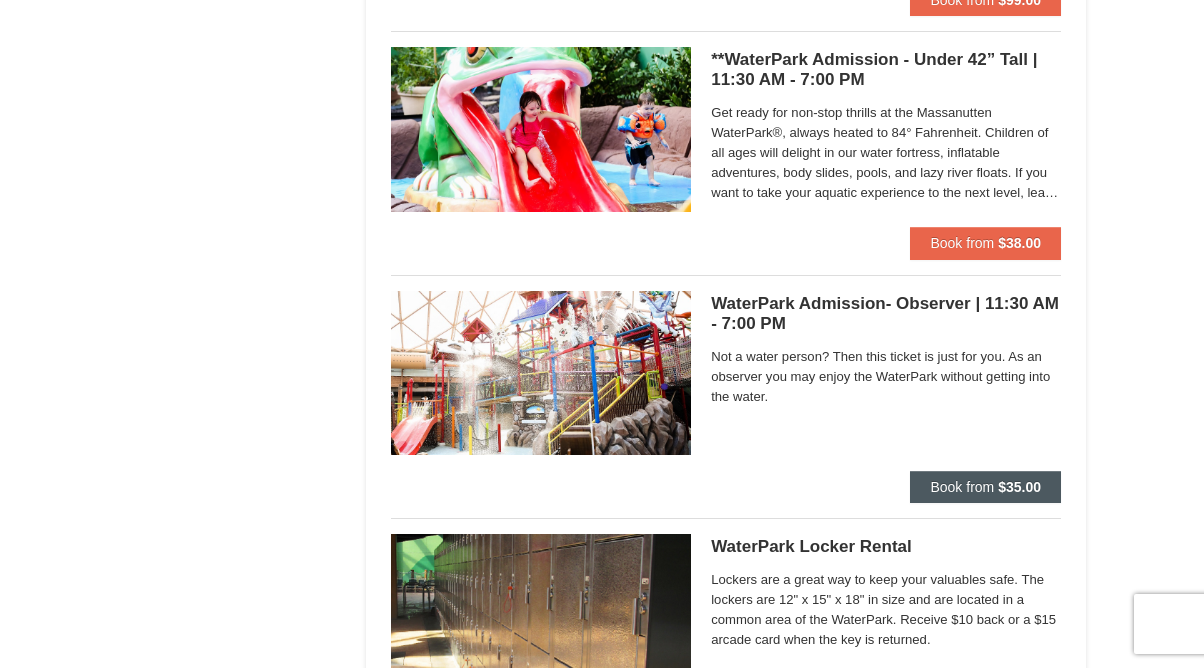 click on "Book from   $35.00" at bounding box center [985, 487] 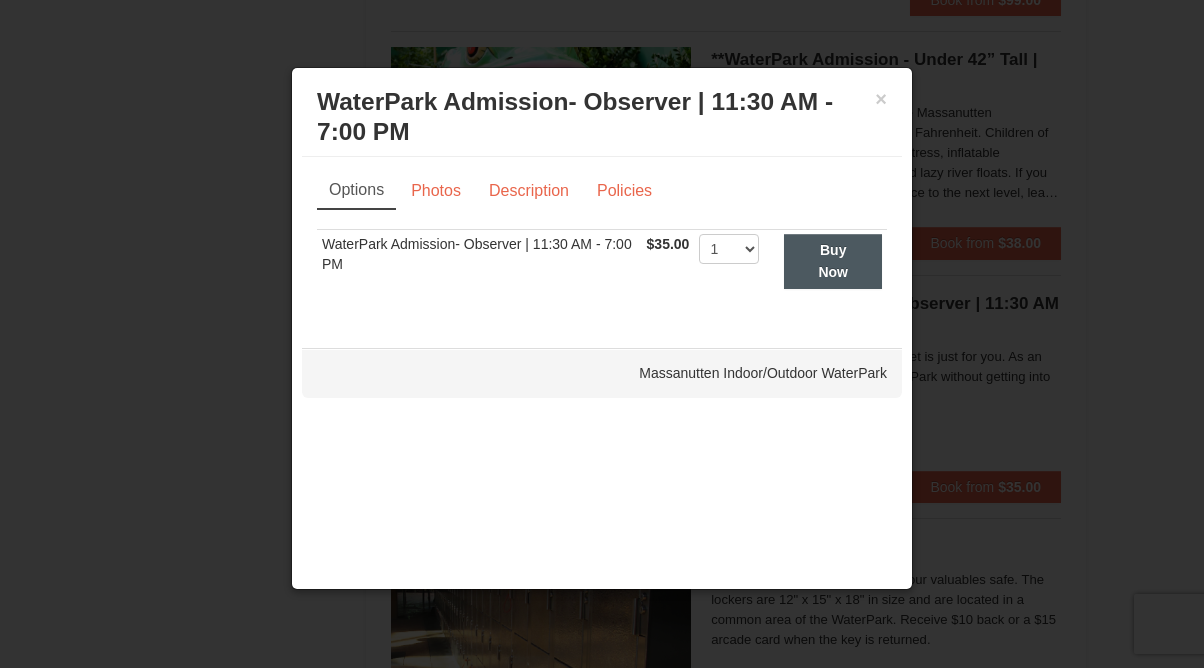 click on "Buy Now" at bounding box center (833, 261) 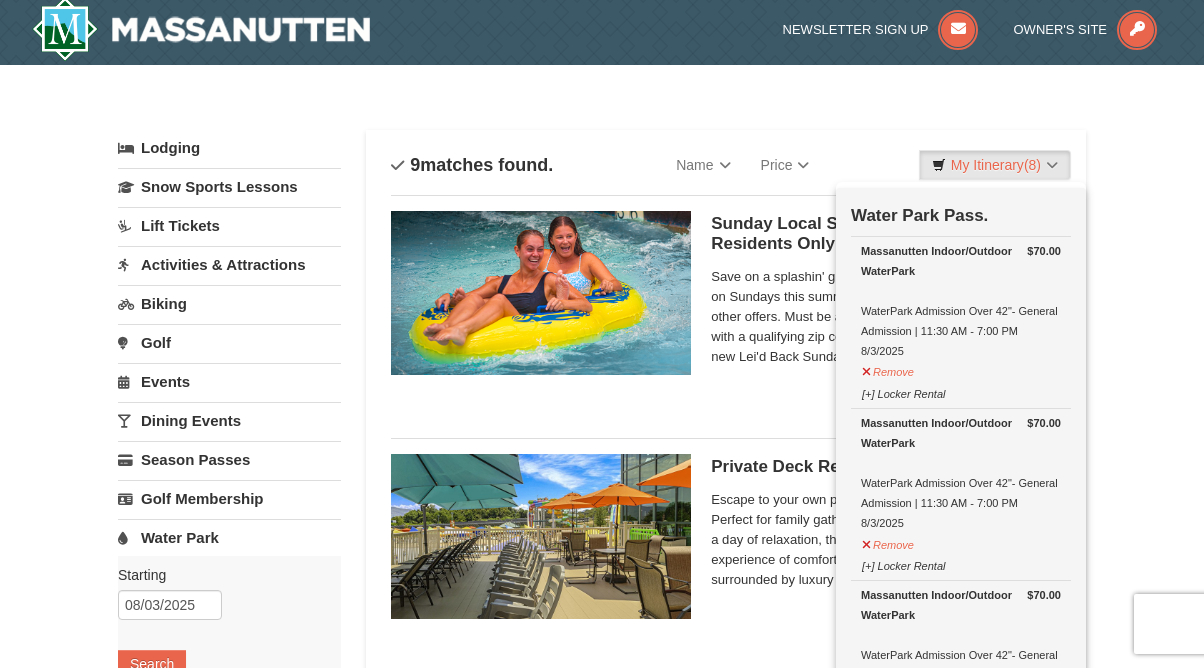 scroll, scrollTop: 6, scrollLeft: 0, axis: vertical 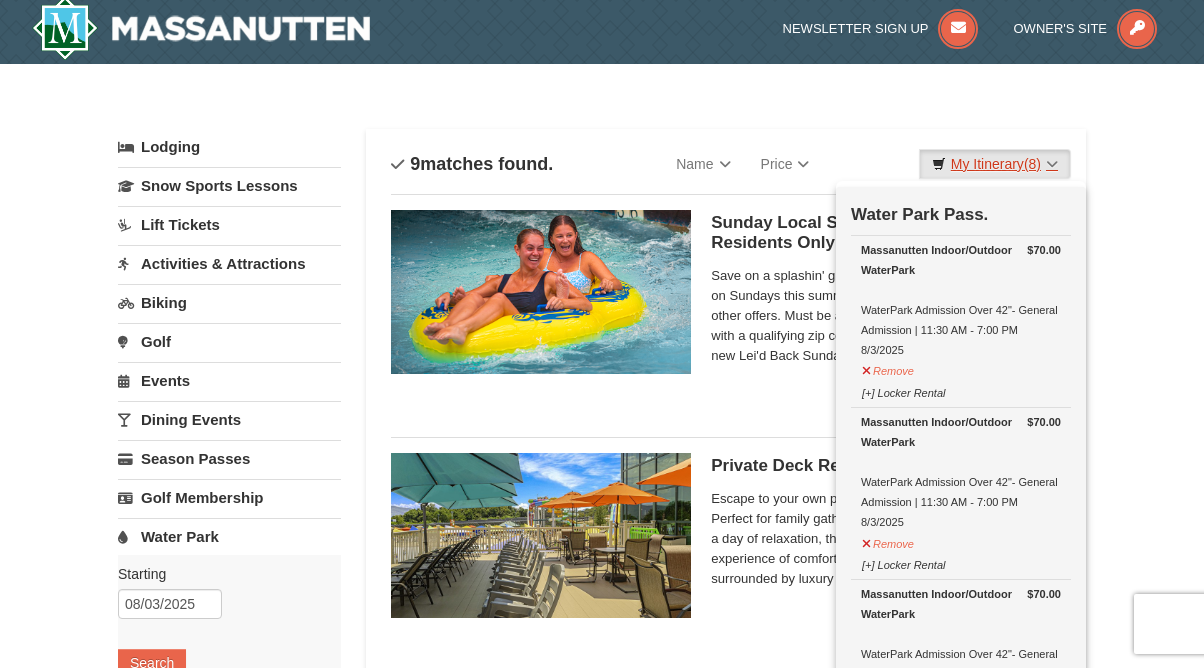 click on "My Itinerary (8)" at bounding box center (995, 164) 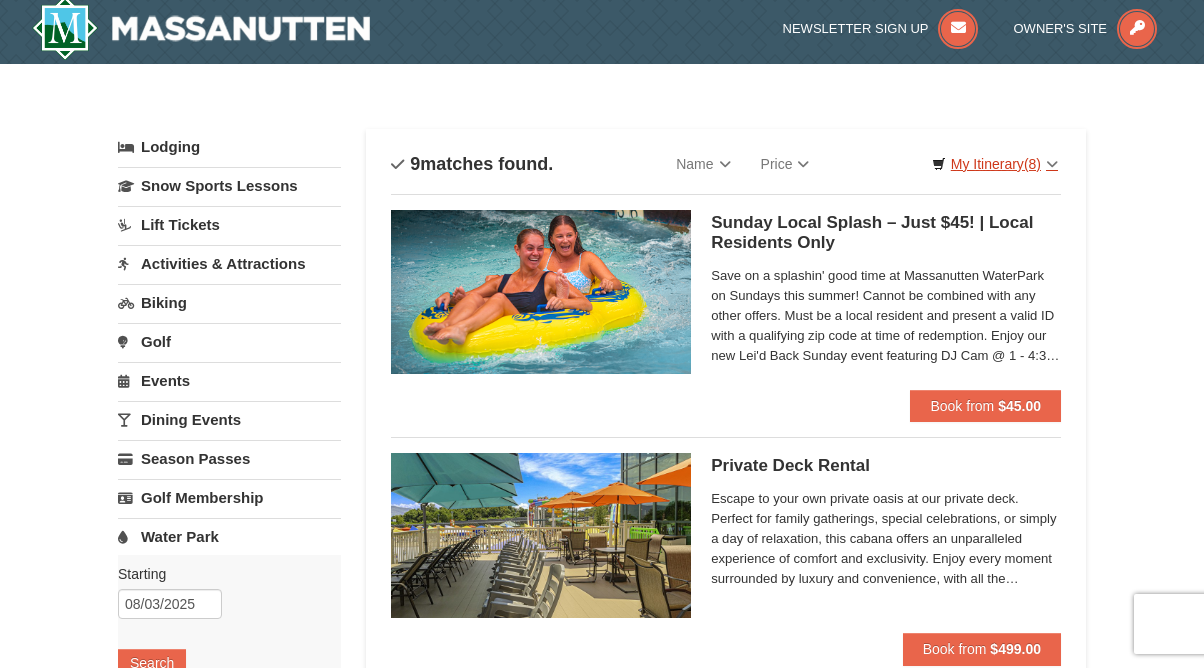 click on "My Itinerary (8)" at bounding box center (995, 164) 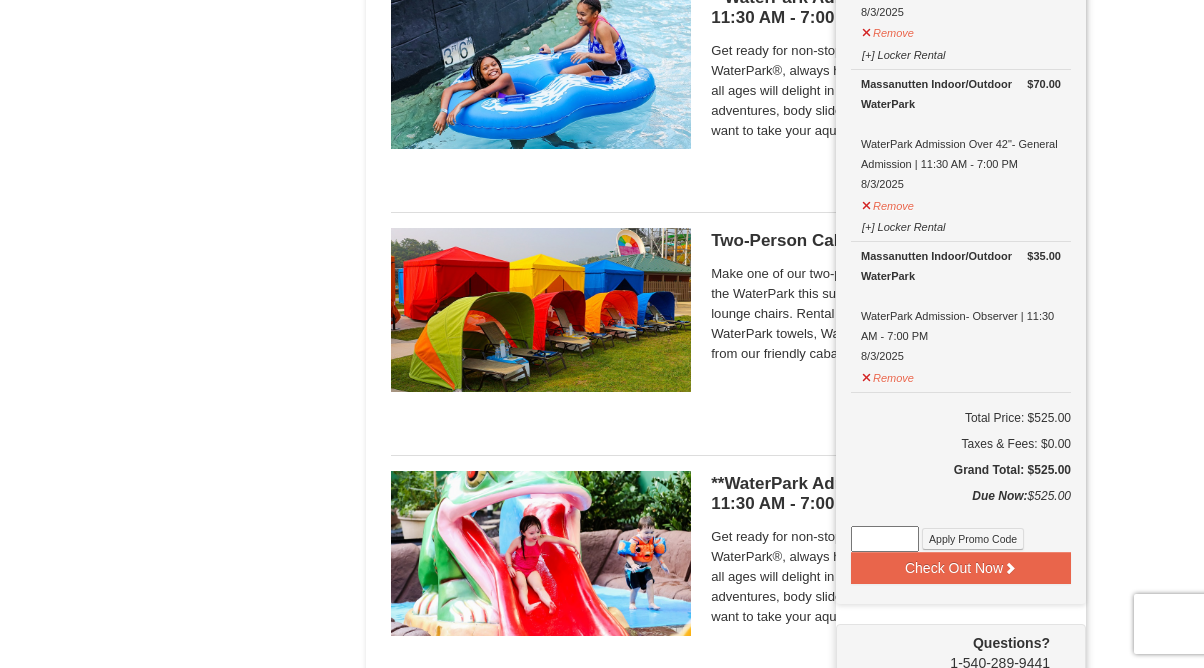 scroll, scrollTop: 1210, scrollLeft: 0, axis: vertical 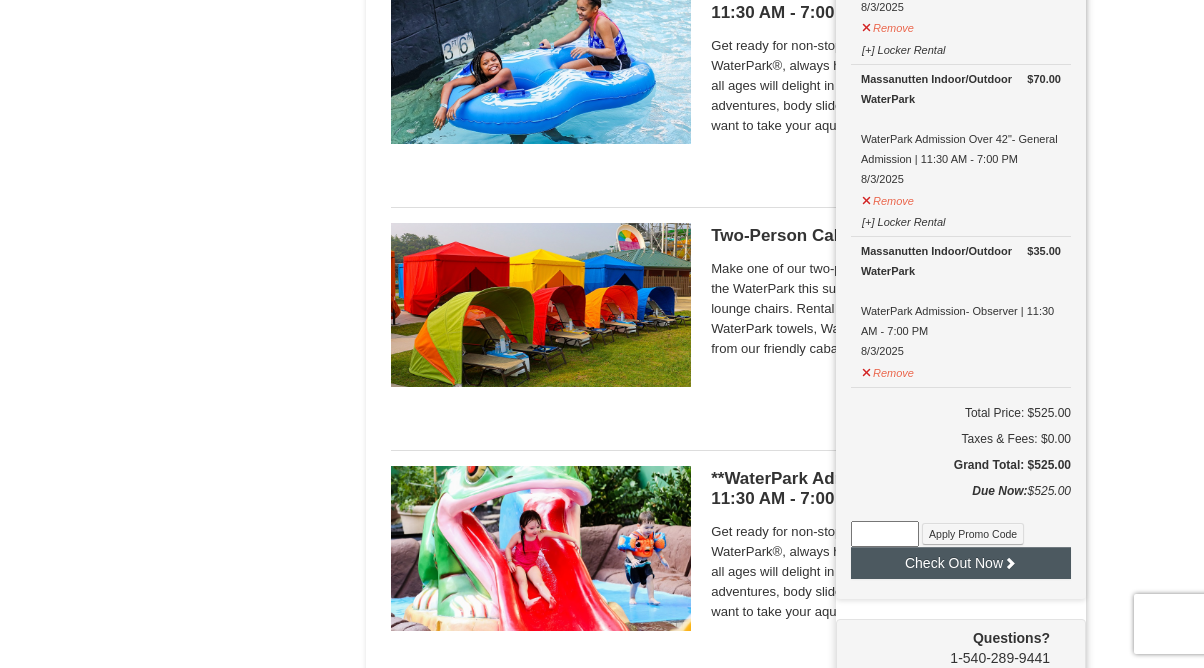 click on "Check Out Now" at bounding box center [961, 563] 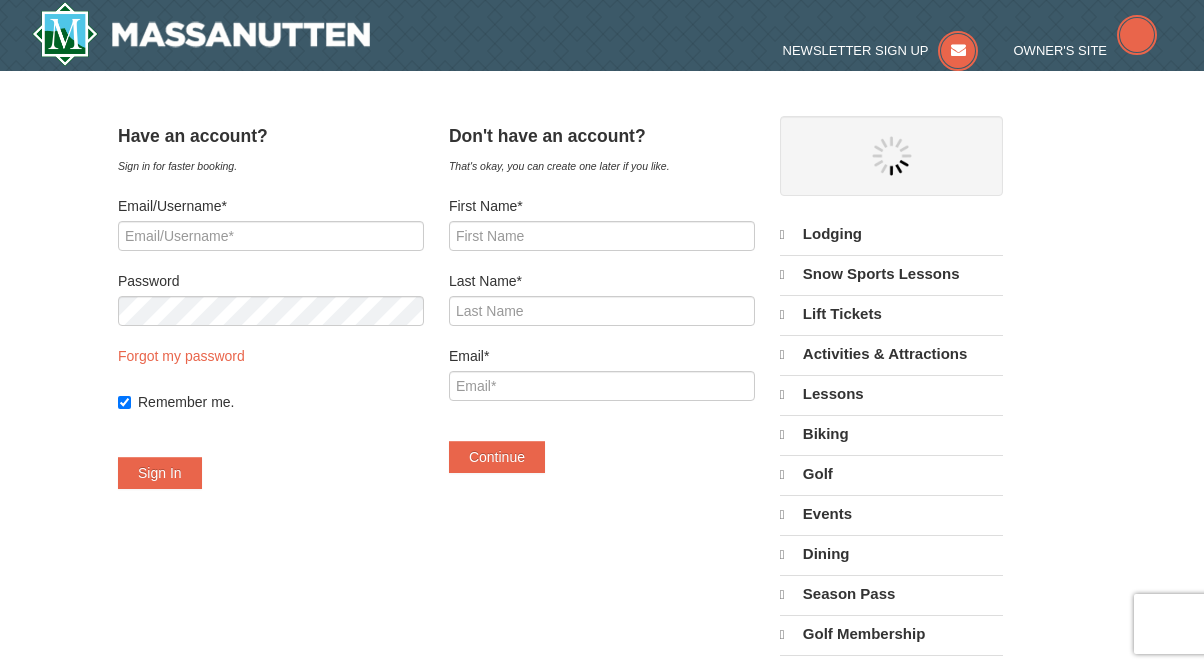 scroll, scrollTop: 0, scrollLeft: 0, axis: both 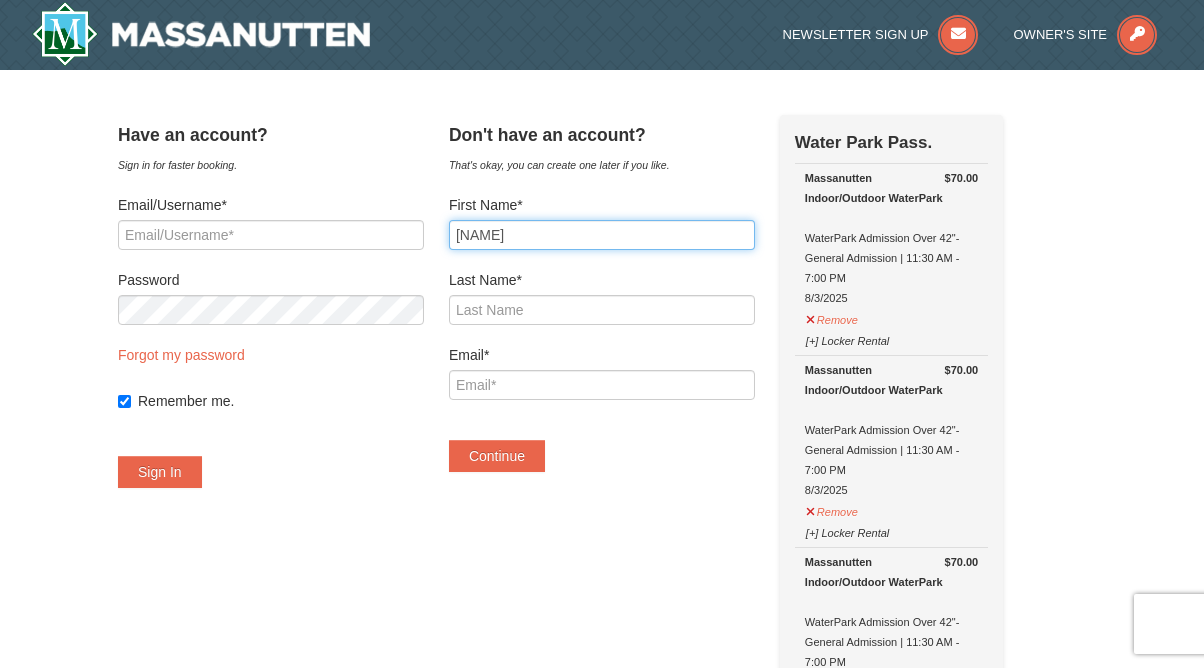 type on "Ivory" 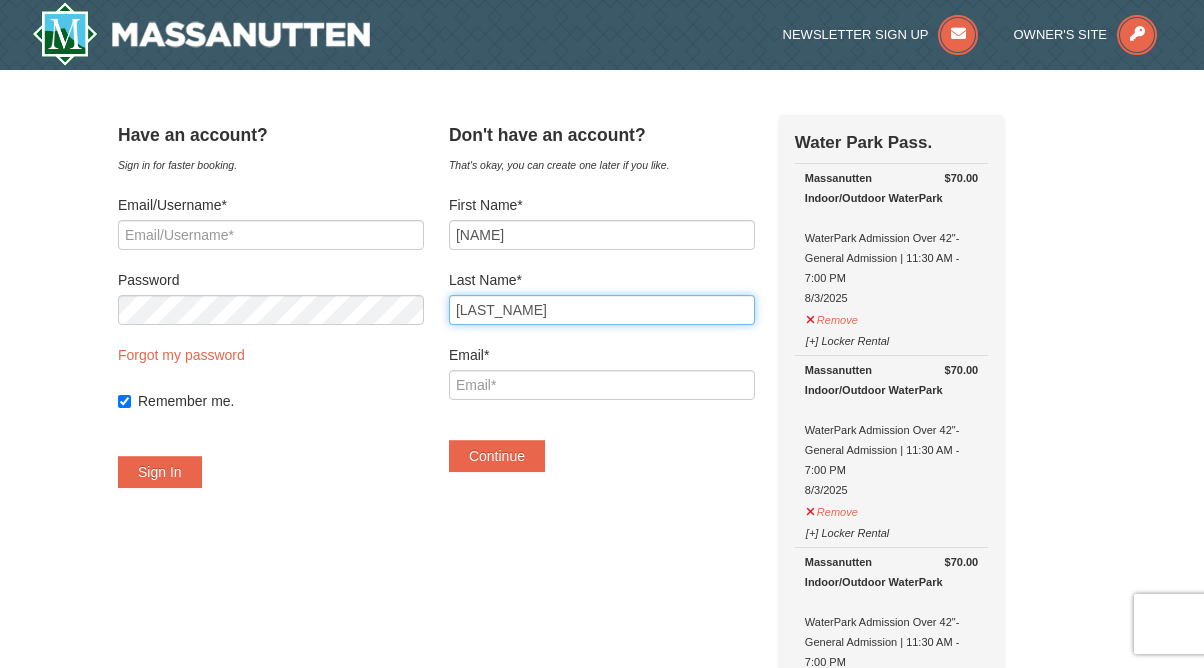 type on "Coates" 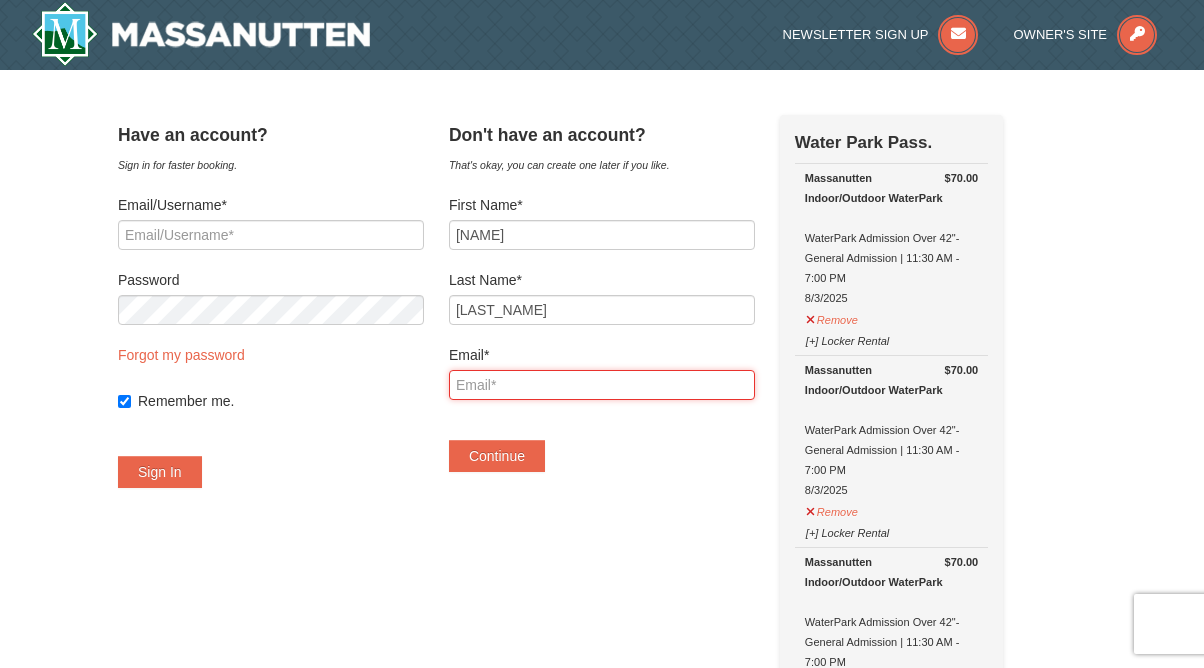 type on "ivorycoates63@gmail.com" 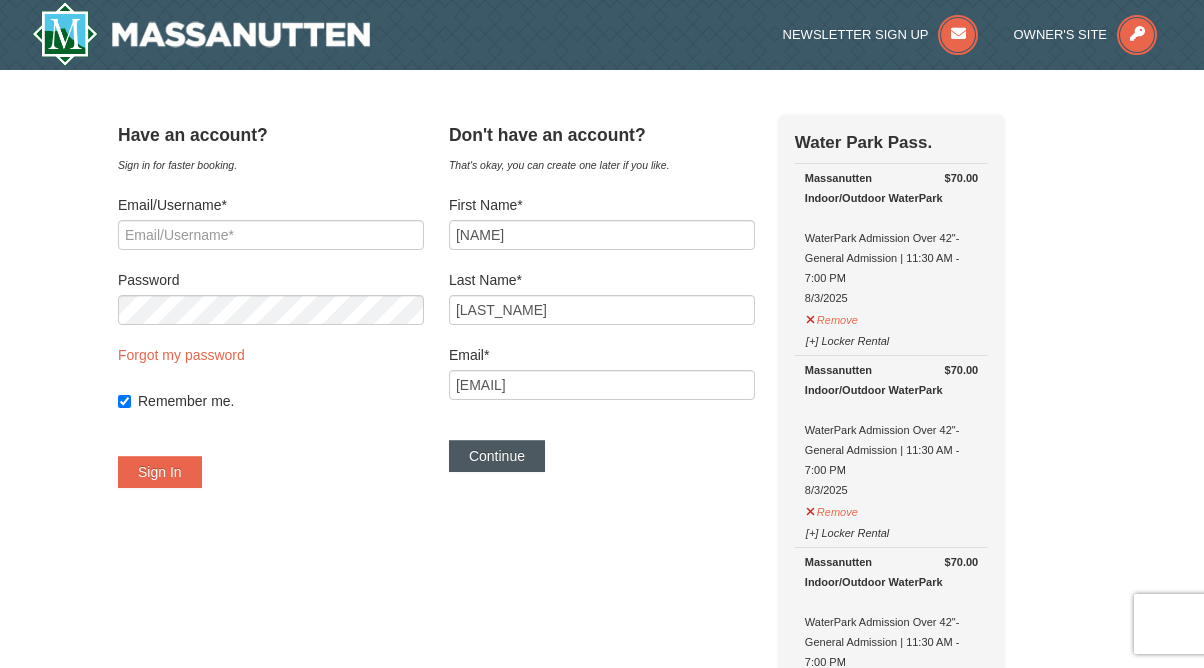 click on "Continue" at bounding box center (497, 456) 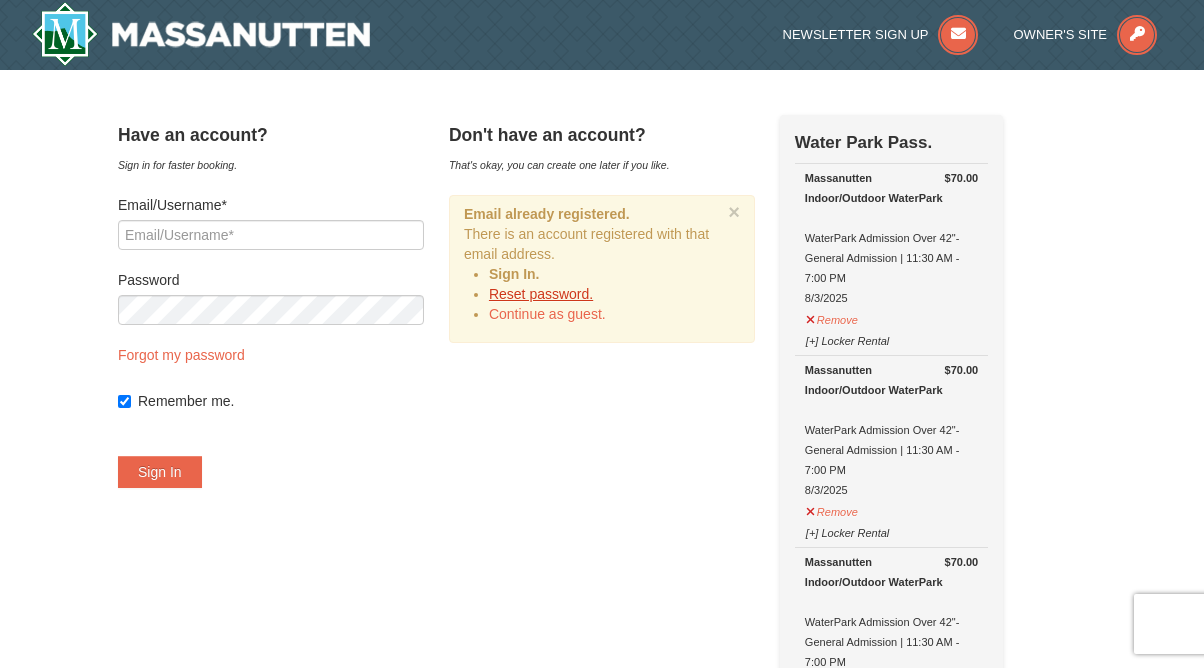 click on "Reset password." at bounding box center [541, 294] 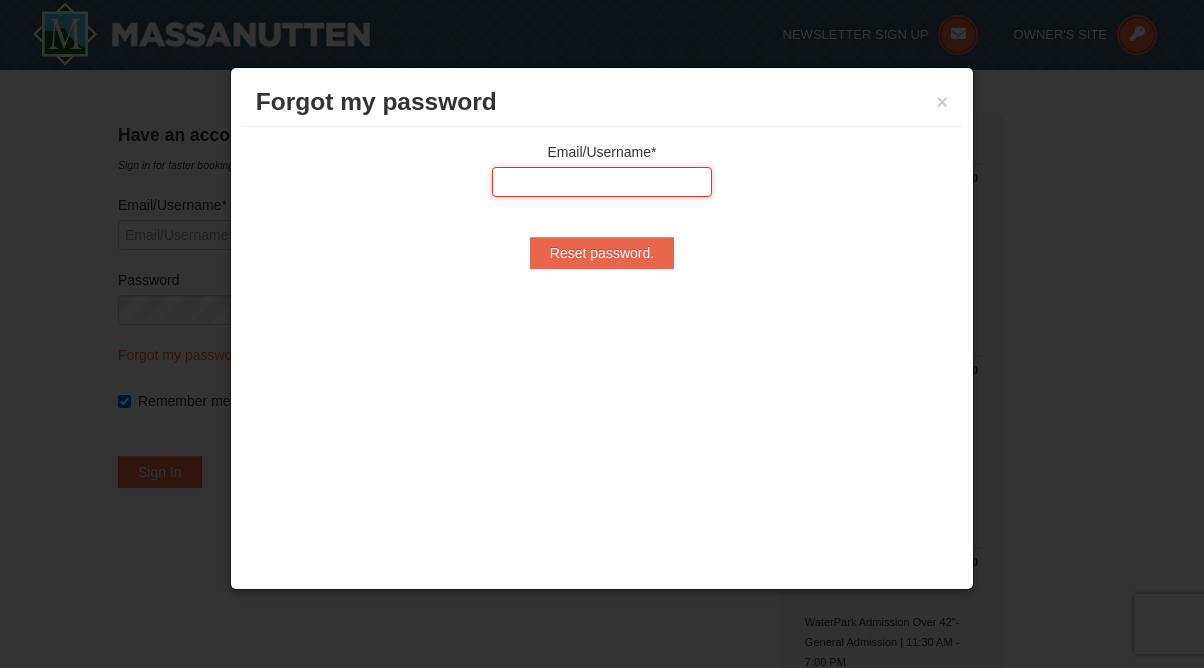 click at bounding box center [602, 182] 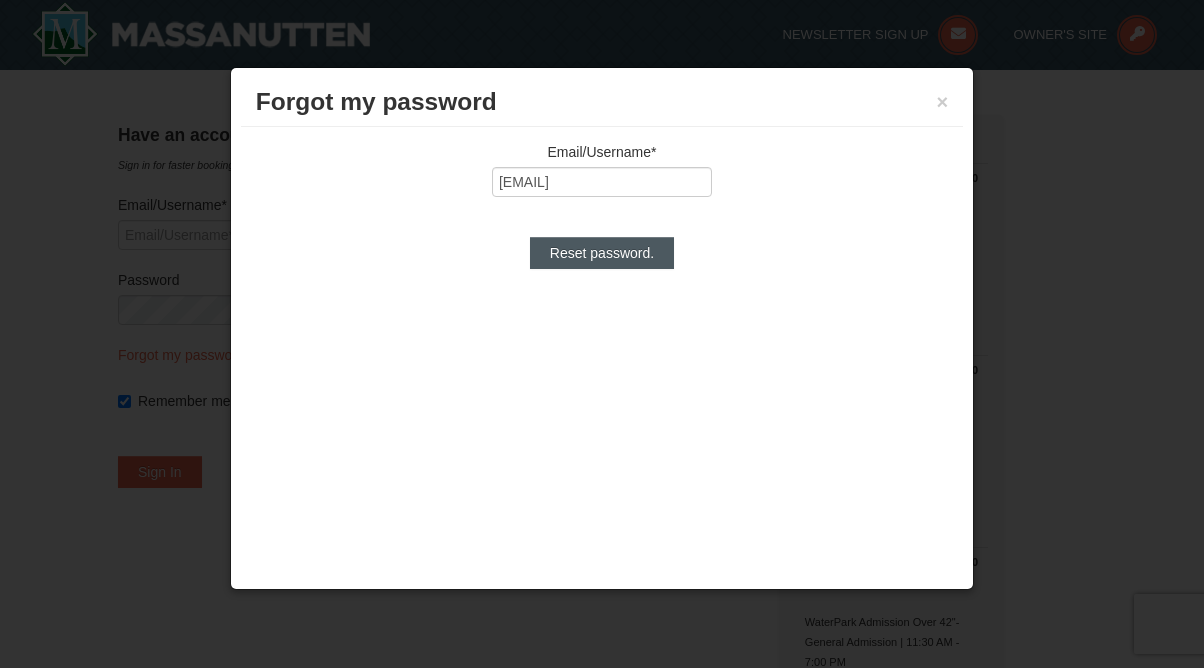 click on "Reset password." at bounding box center (602, 253) 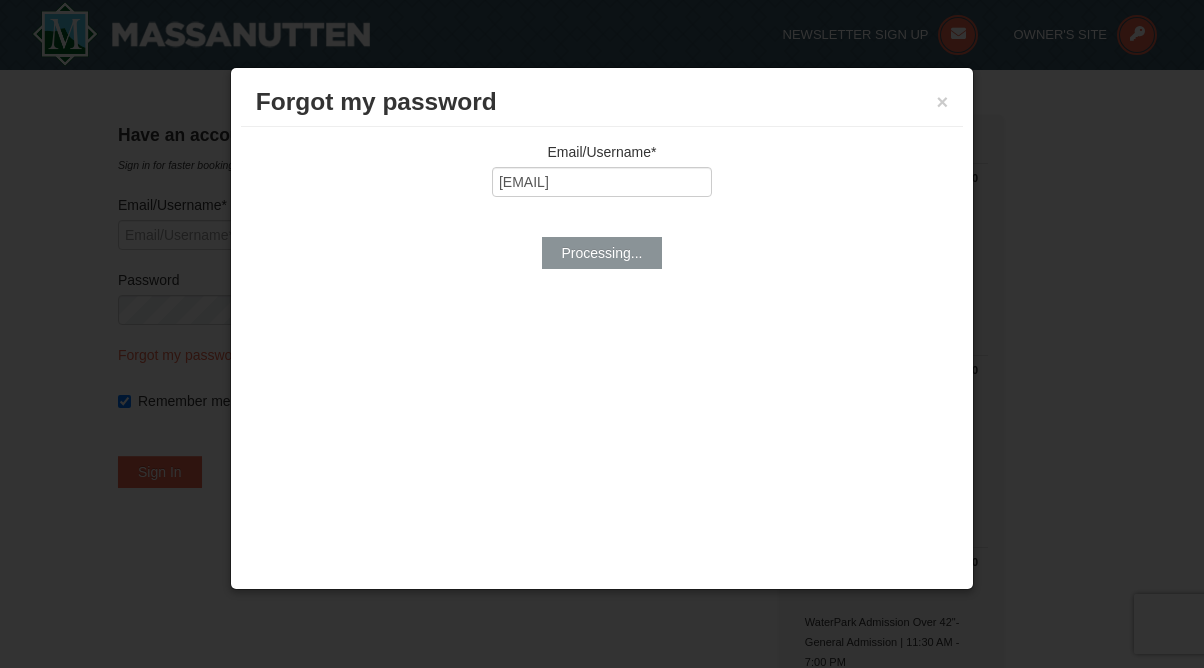 type on "ivorycoates63@gmail.com" 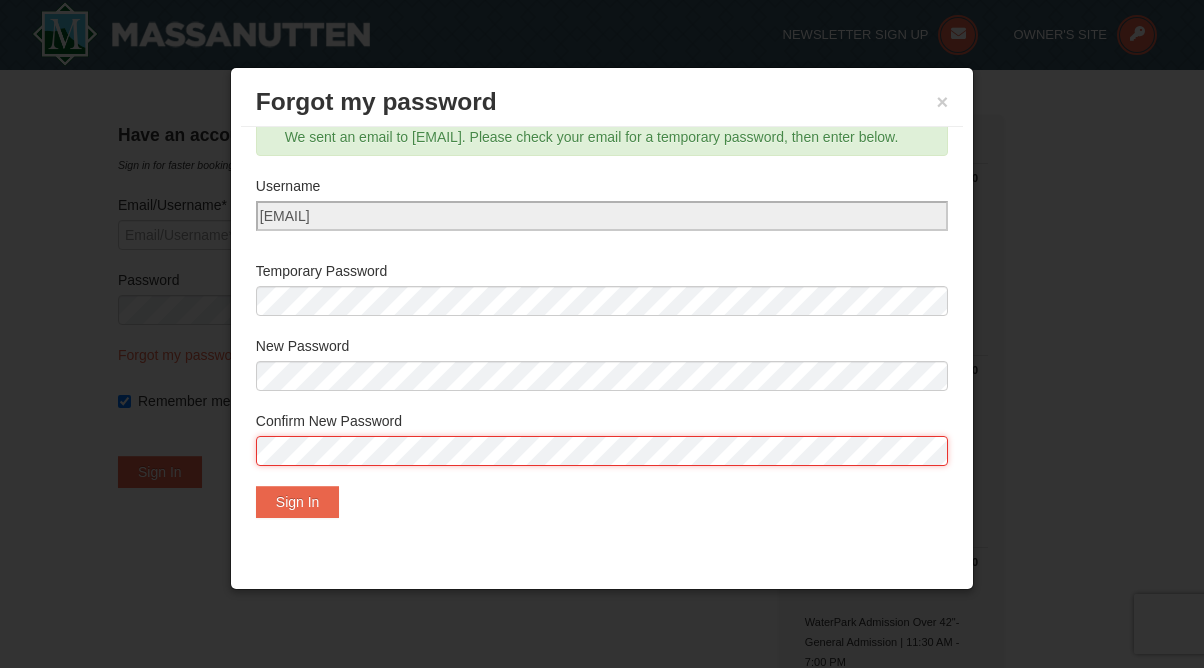 scroll, scrollTop: 44, scrollLeft: 0, axis: vertical 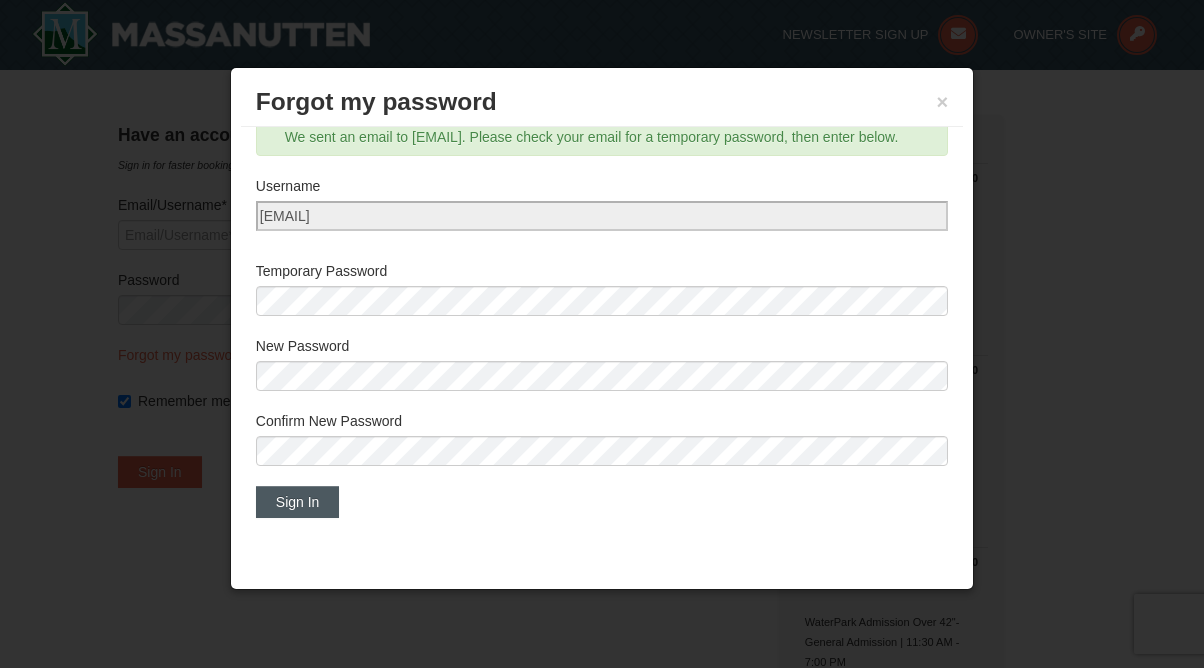 click on "Sign In" at bounding box center (298, 502) 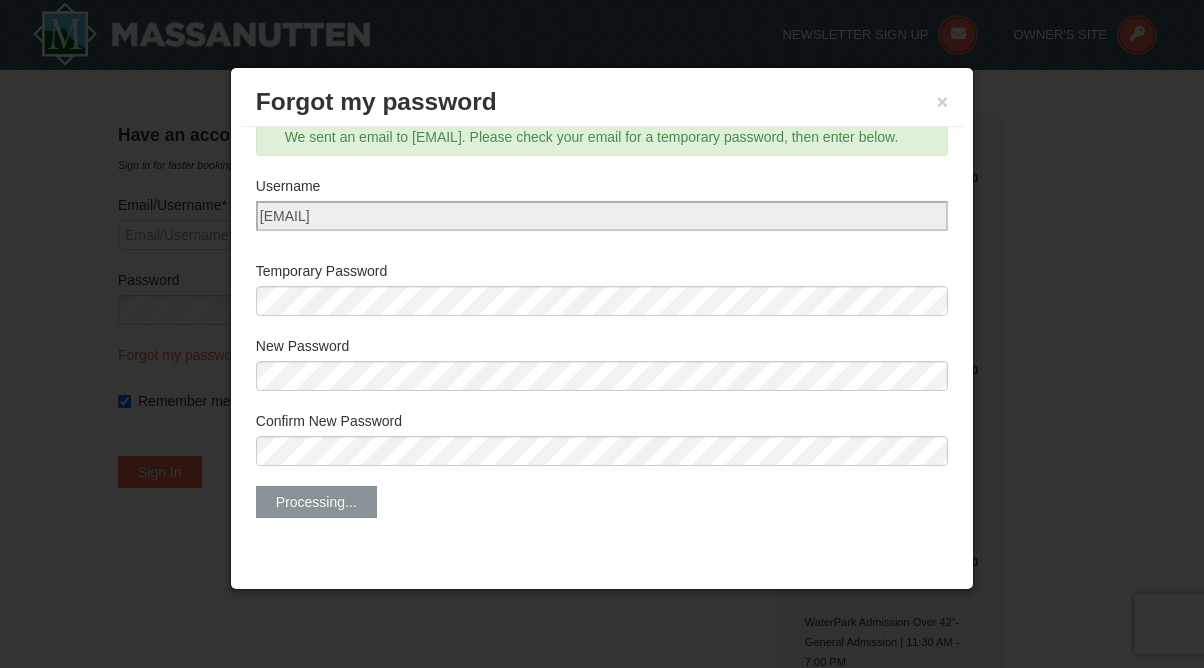 scroll, scrollTop: 0, scrollLeft: 0, axis: both 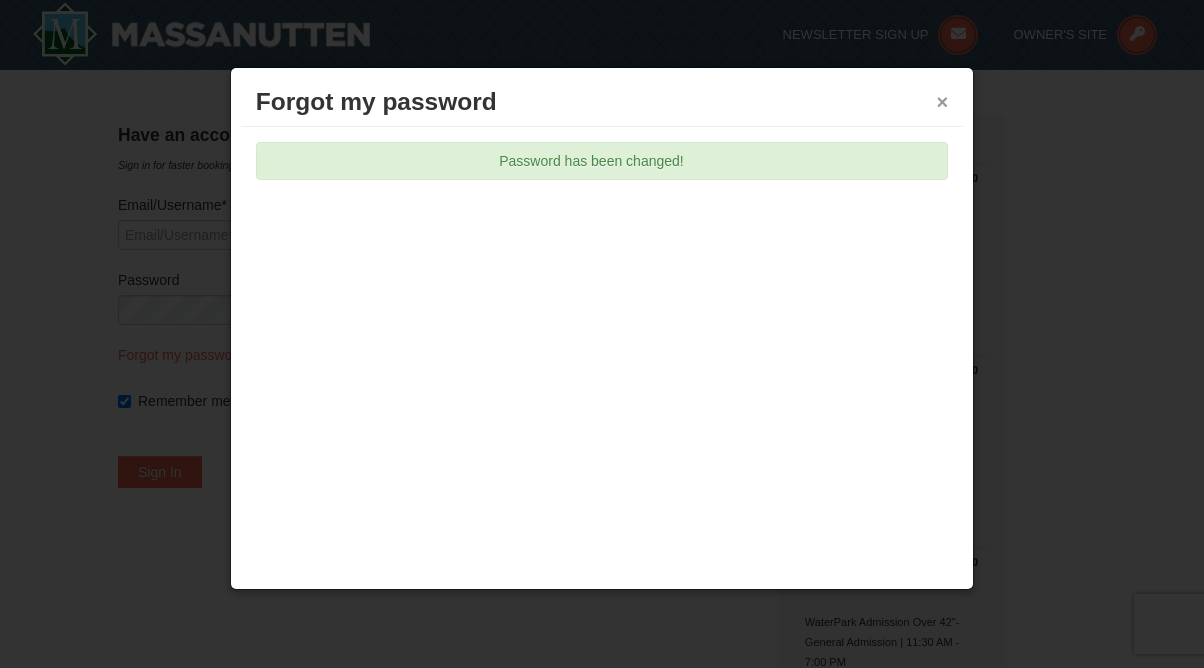 click on "×" at bounding box center [943, 102] 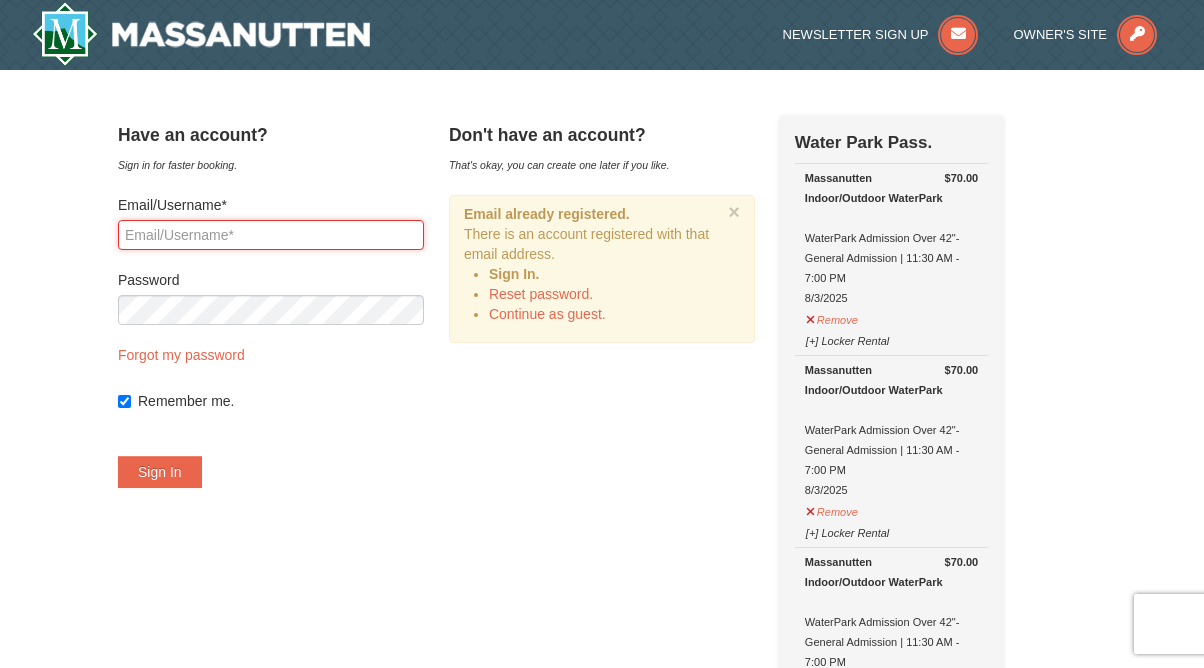 type on "ivorycoates63@gmail.com" 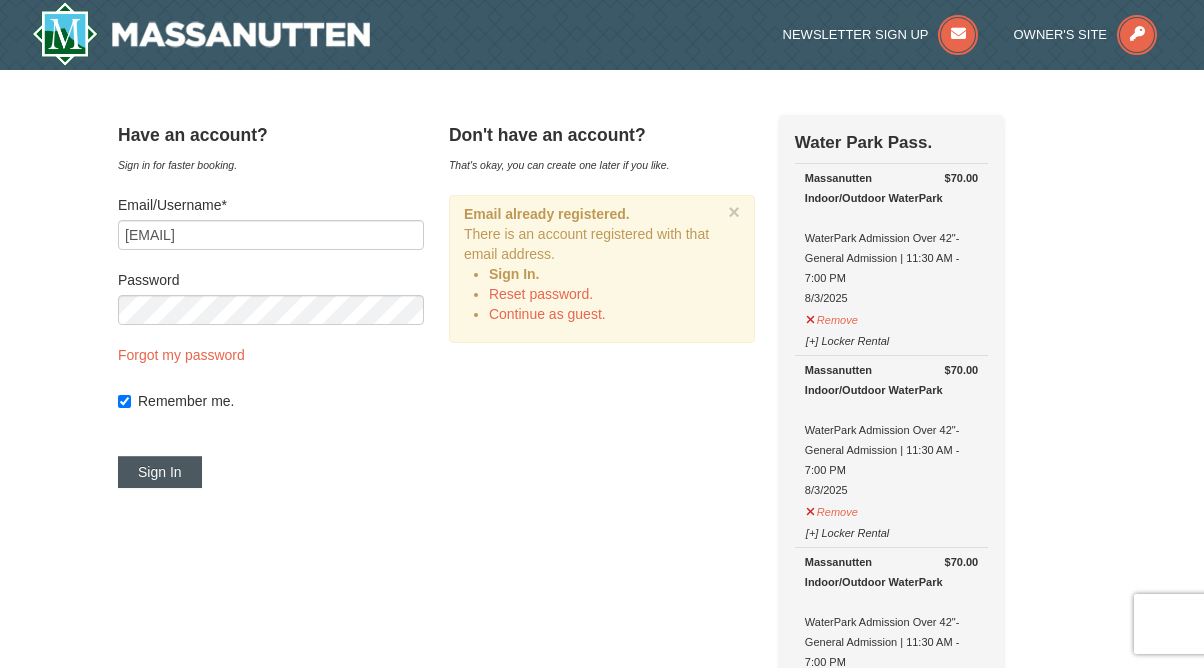 click on "Sign In" at bounding box center [160, 472] 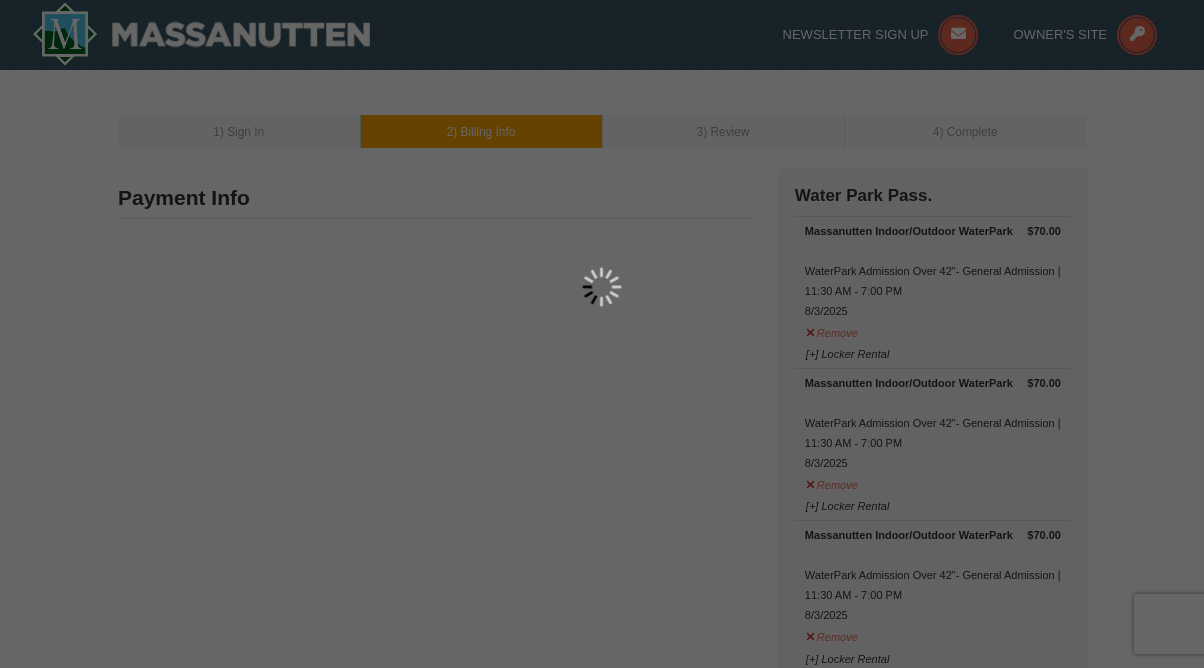 scroll, scrollTop: 0, scrollLeft: 0, axis: both 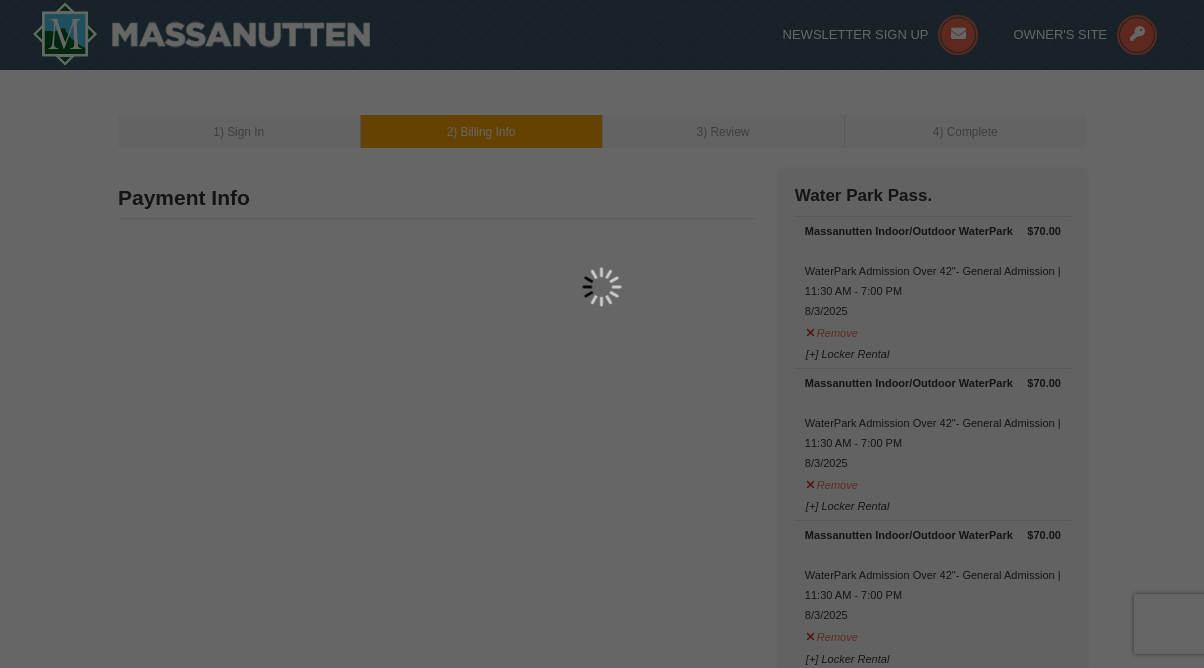 type on "[FIRST] [LAST]" 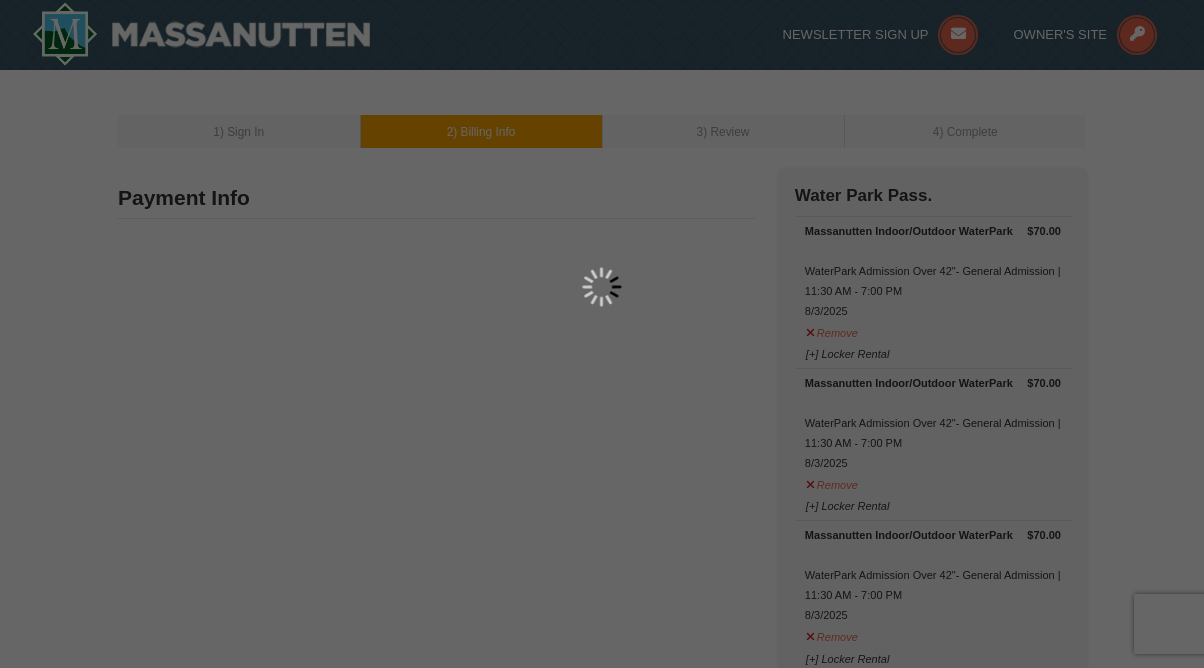 type on "[NUMBER] [STREET]" 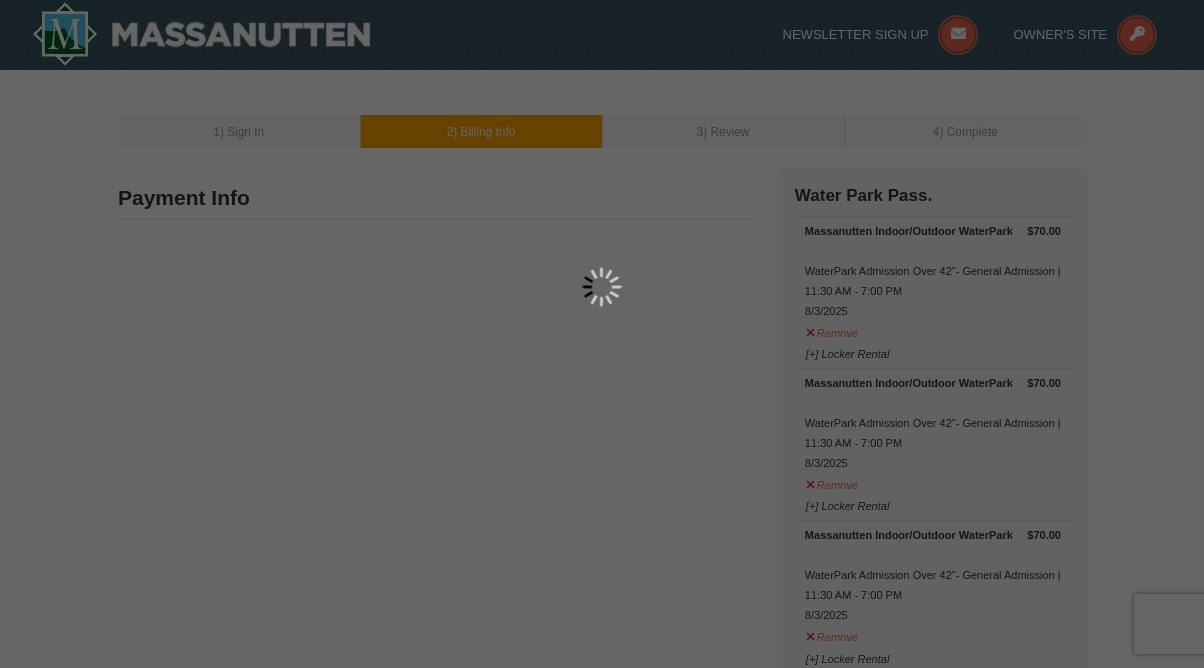 type on "[CITY]" 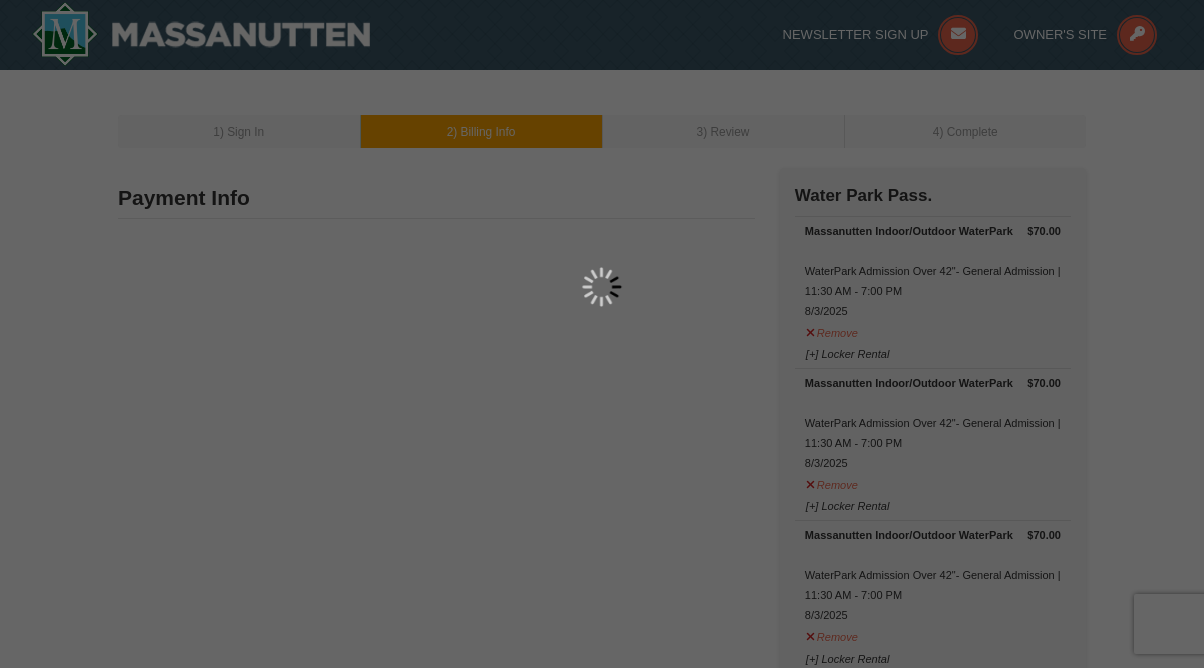 type on "21740" 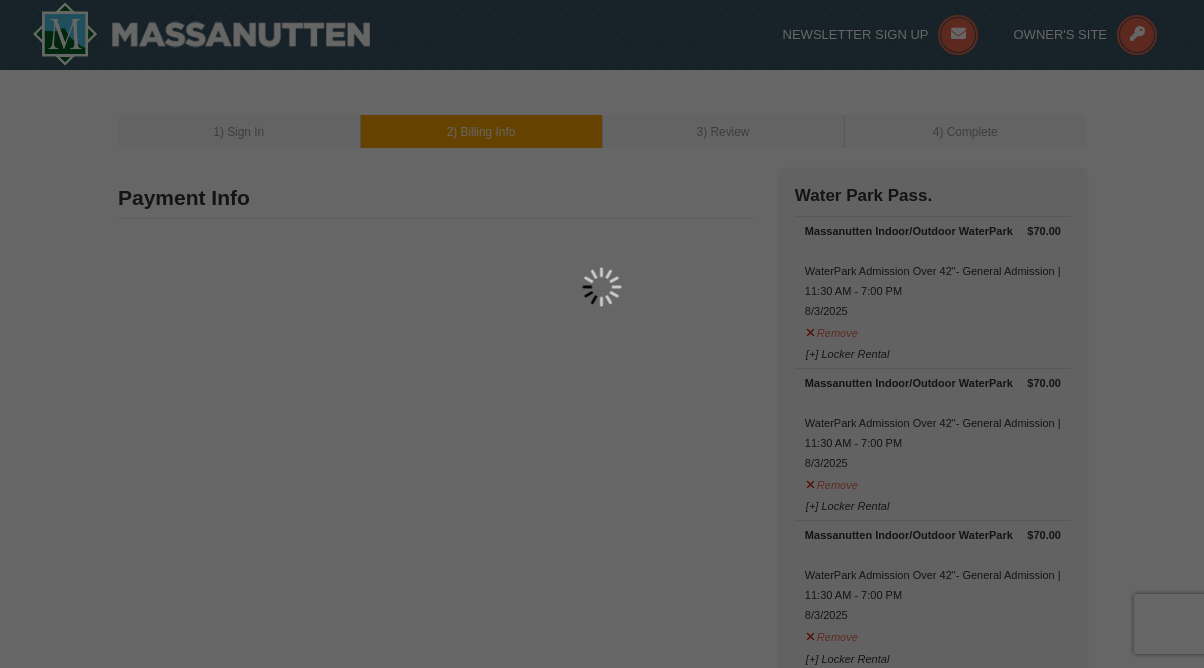 type on "301" 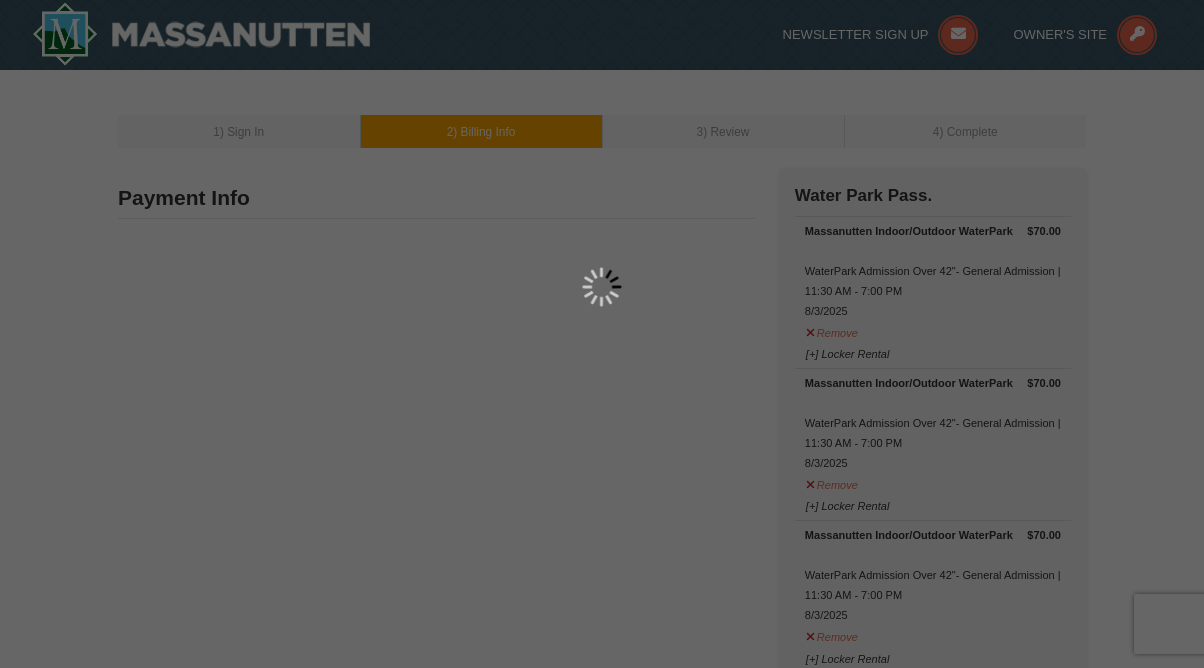 type on "393" 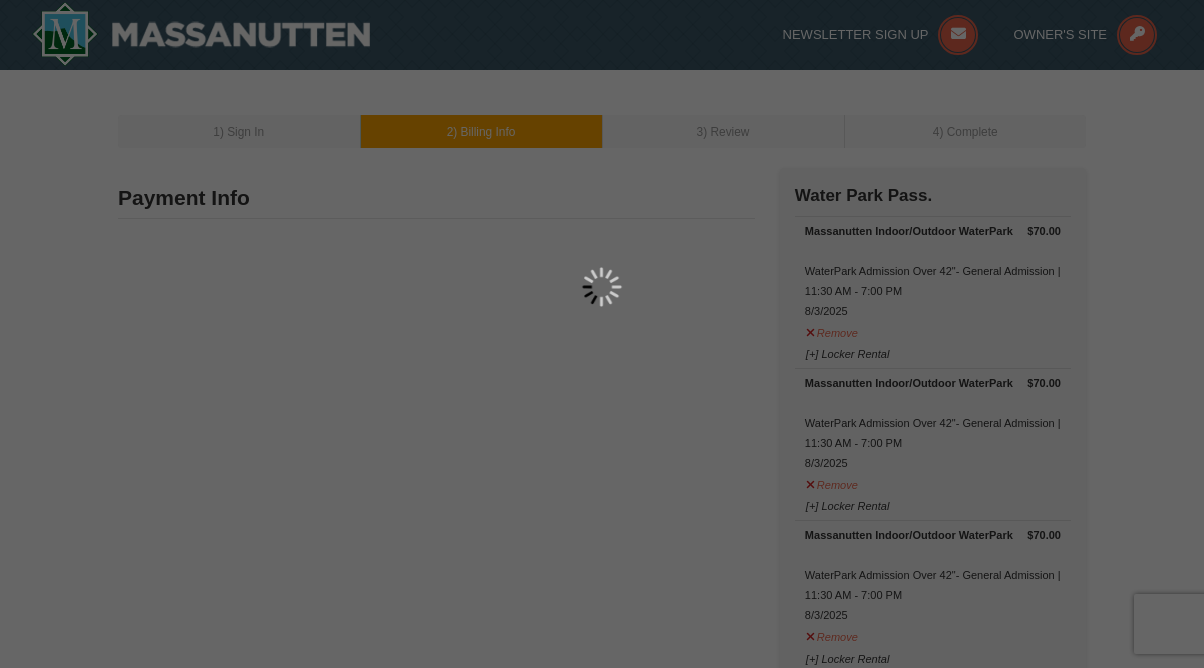 type on "[EMAIL]" 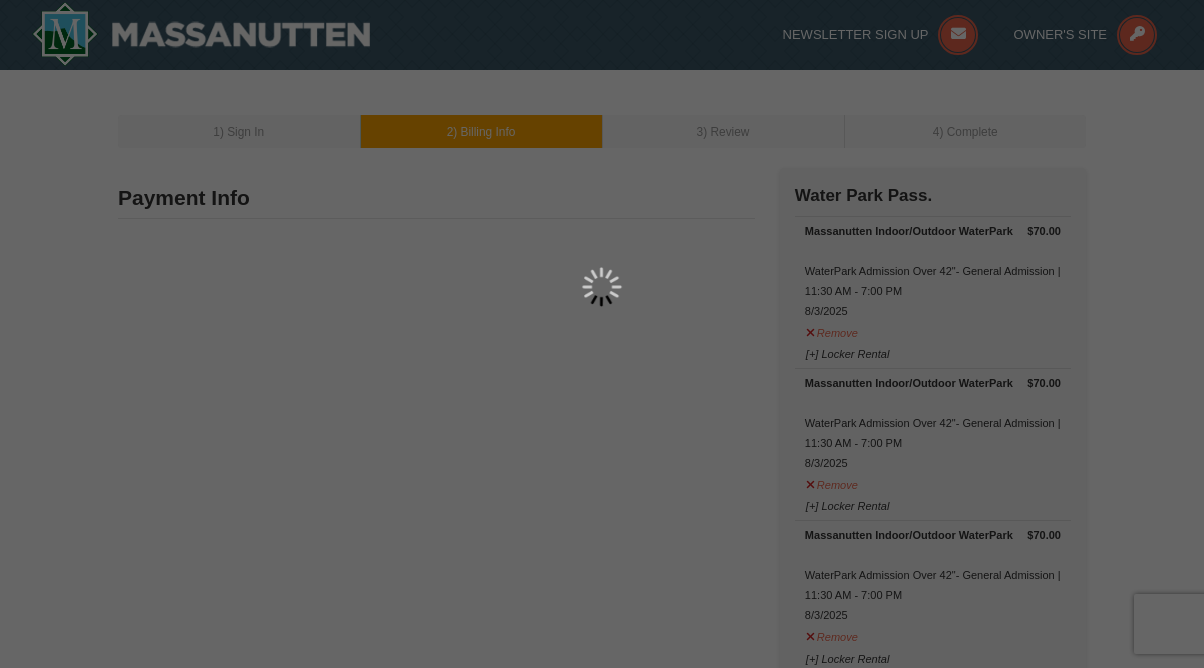select on "MD" 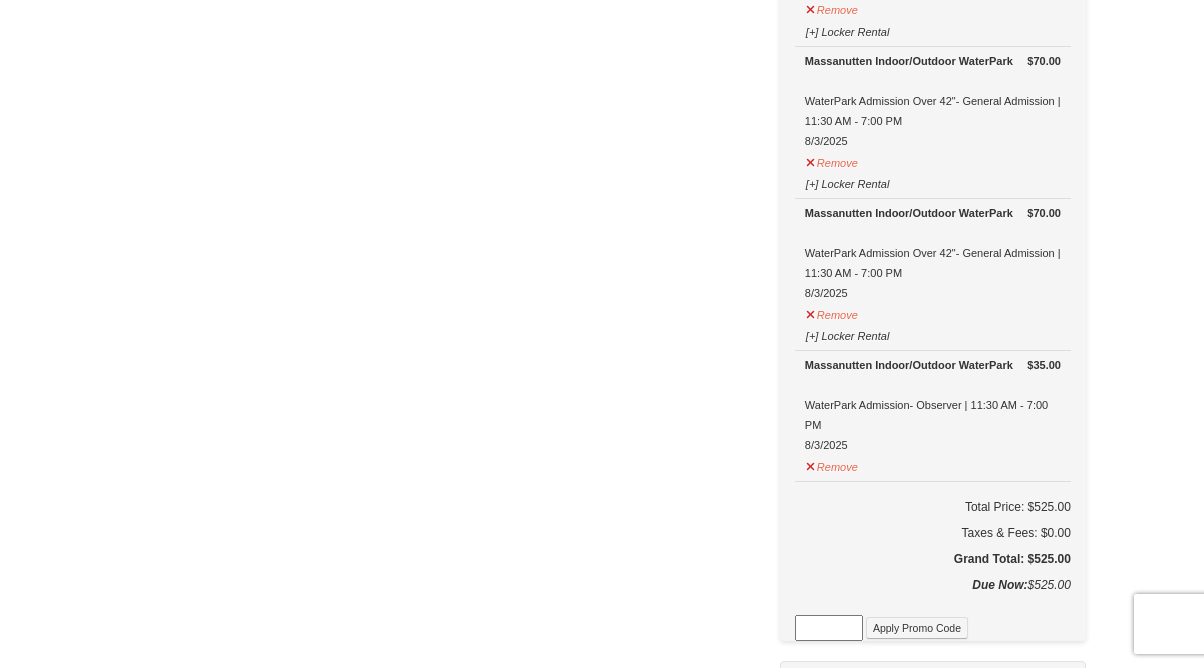 scroll, scrollTop: 934, scrollLeft: 0, axis: vertical 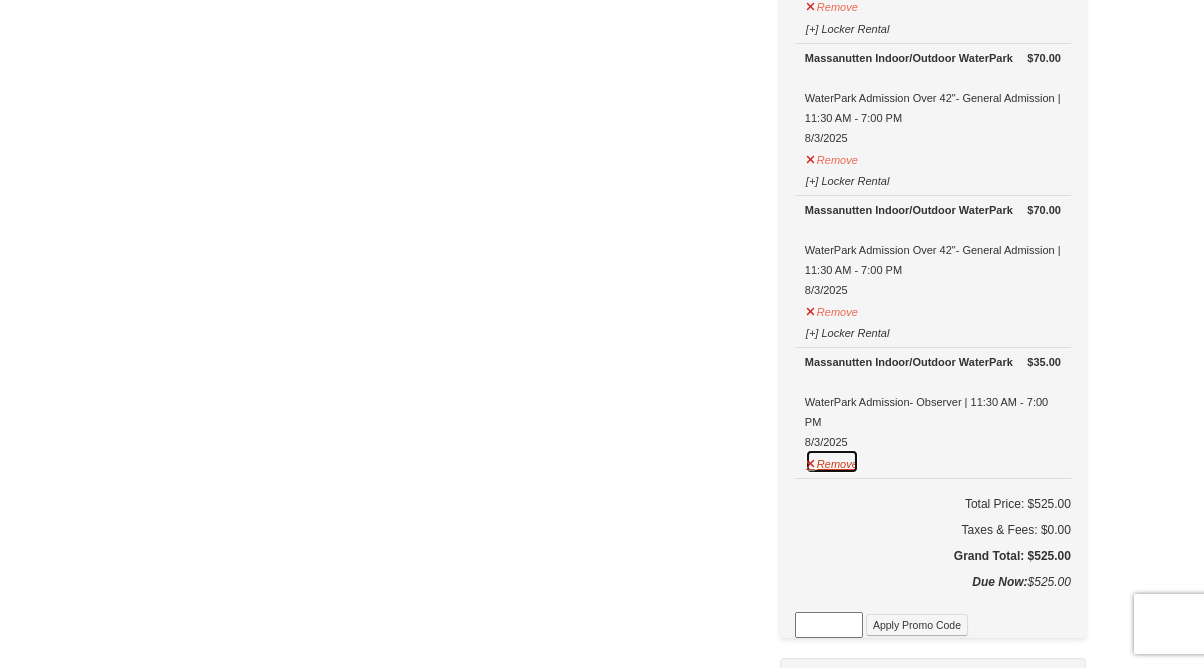 click on "Remove" at bounding box center (832, 461) 